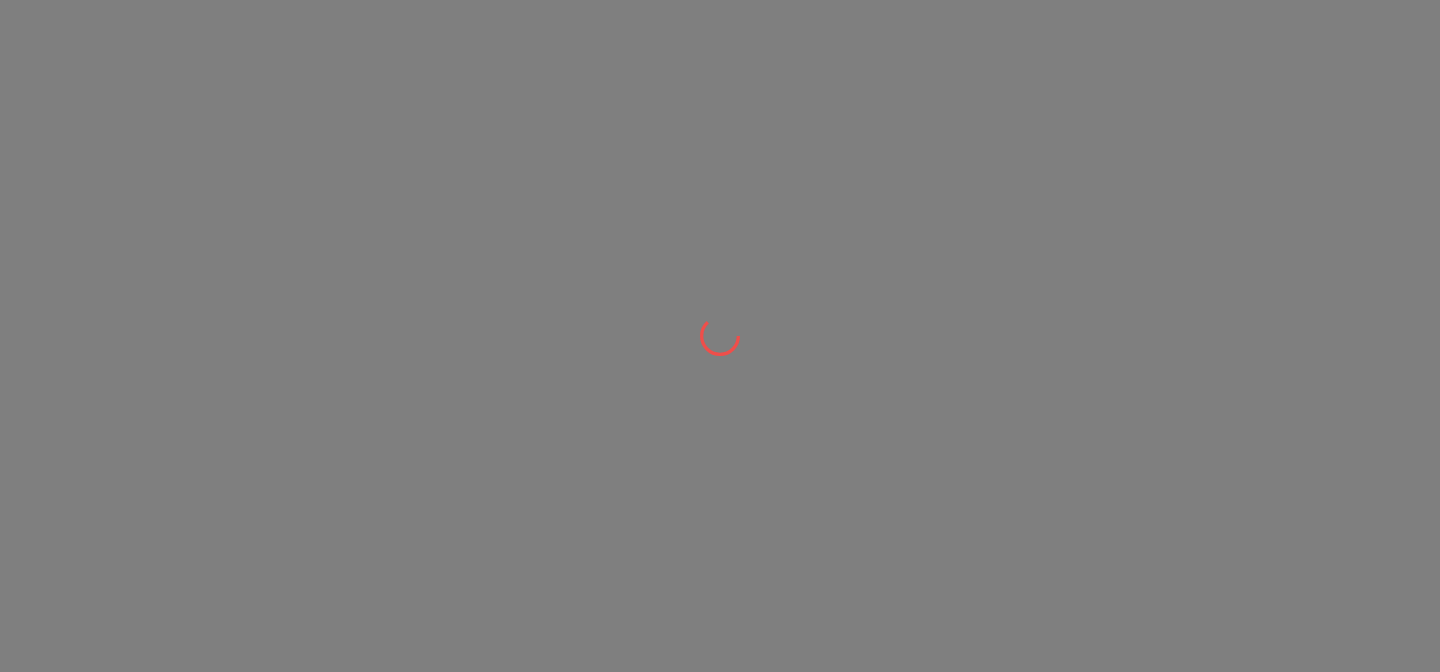 scroll, scrollTop: 0, scrollLeft: 0, axis: both 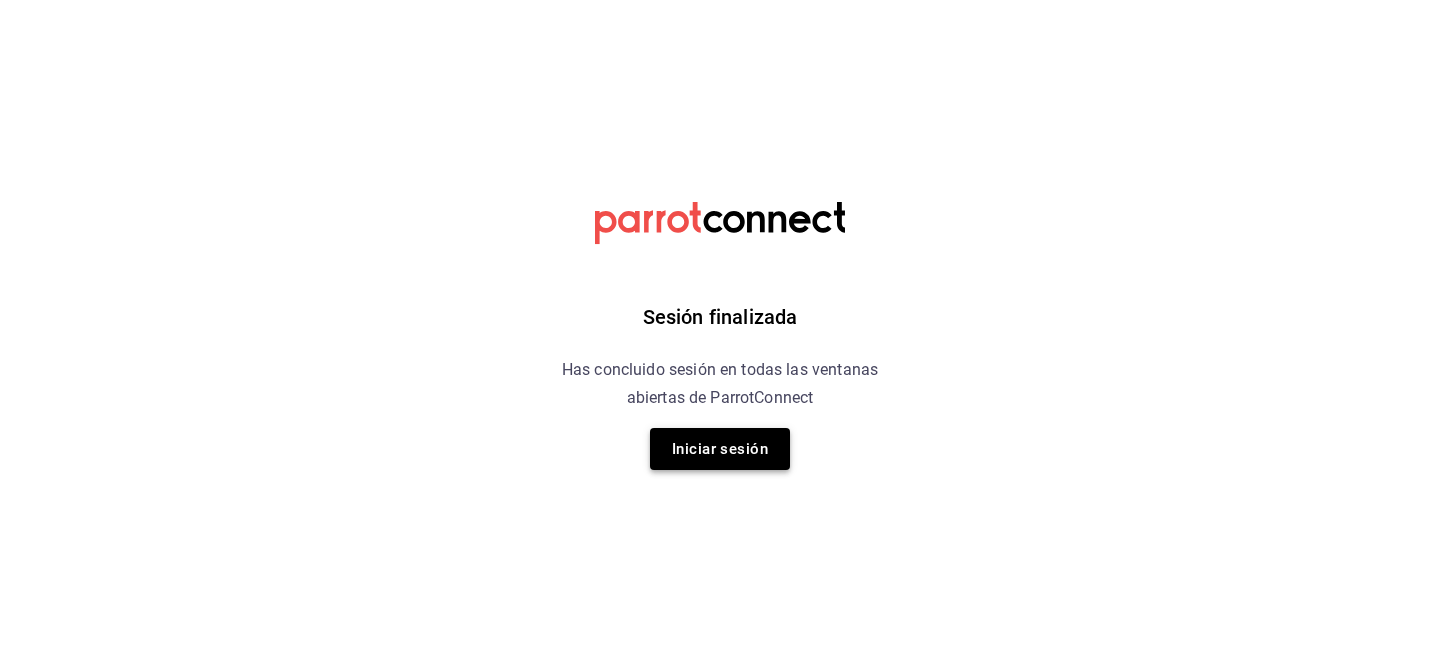 click on "Iniciar sesión" at bounding box center [720, 449] 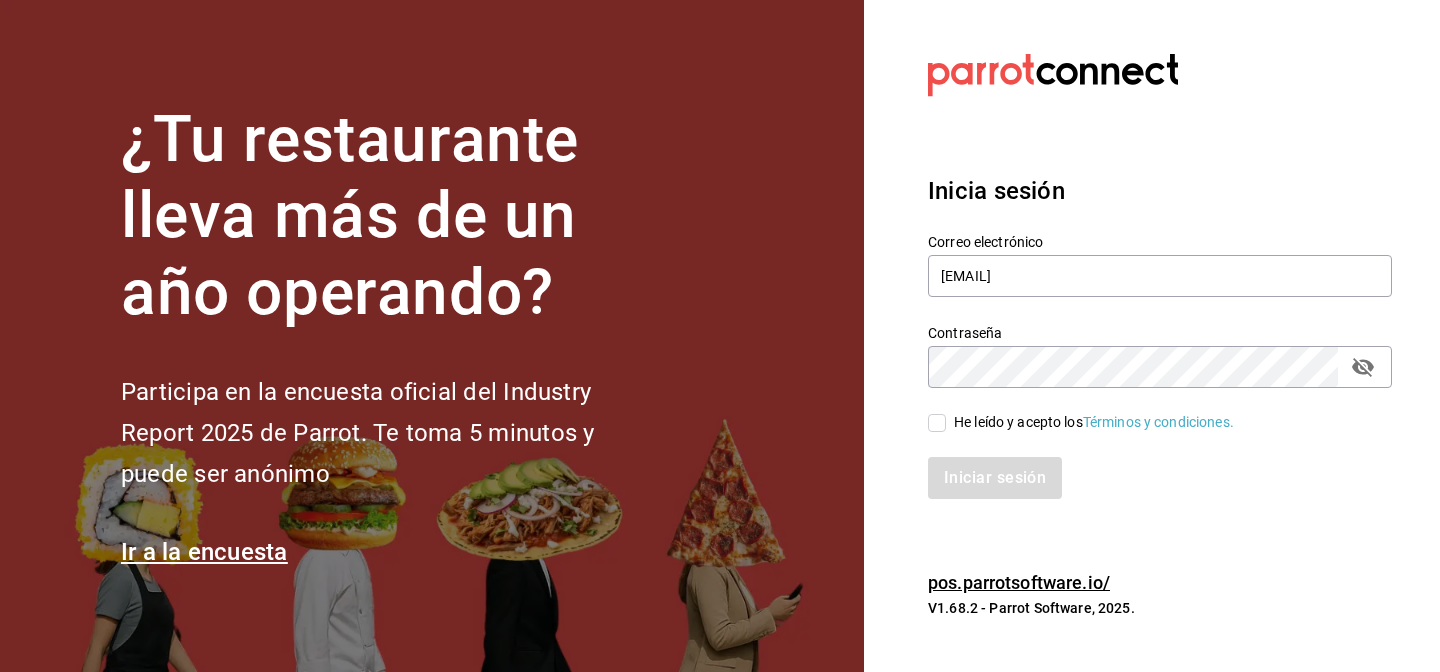 click on "He leído y acepto los  Términos y condiciones." at bounding box center [937, 423] 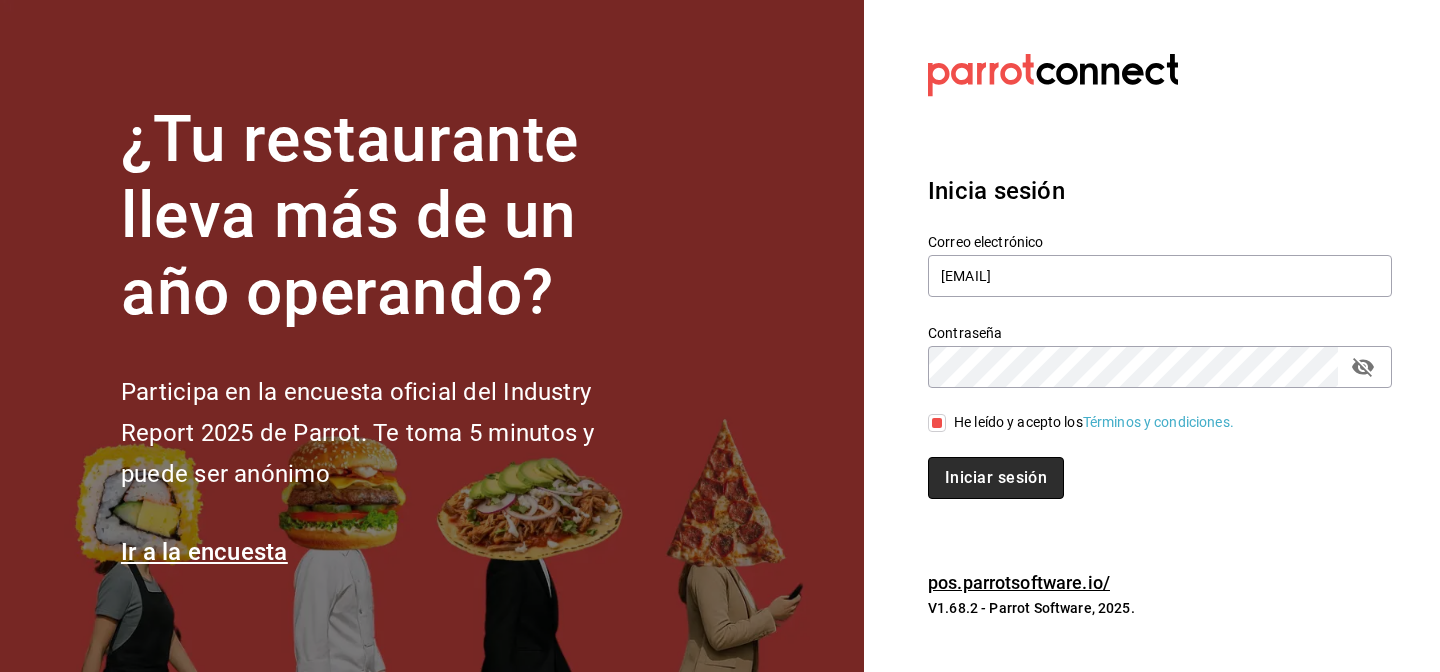 click on "Iniciar sesión" at bounding box center [996, 478] 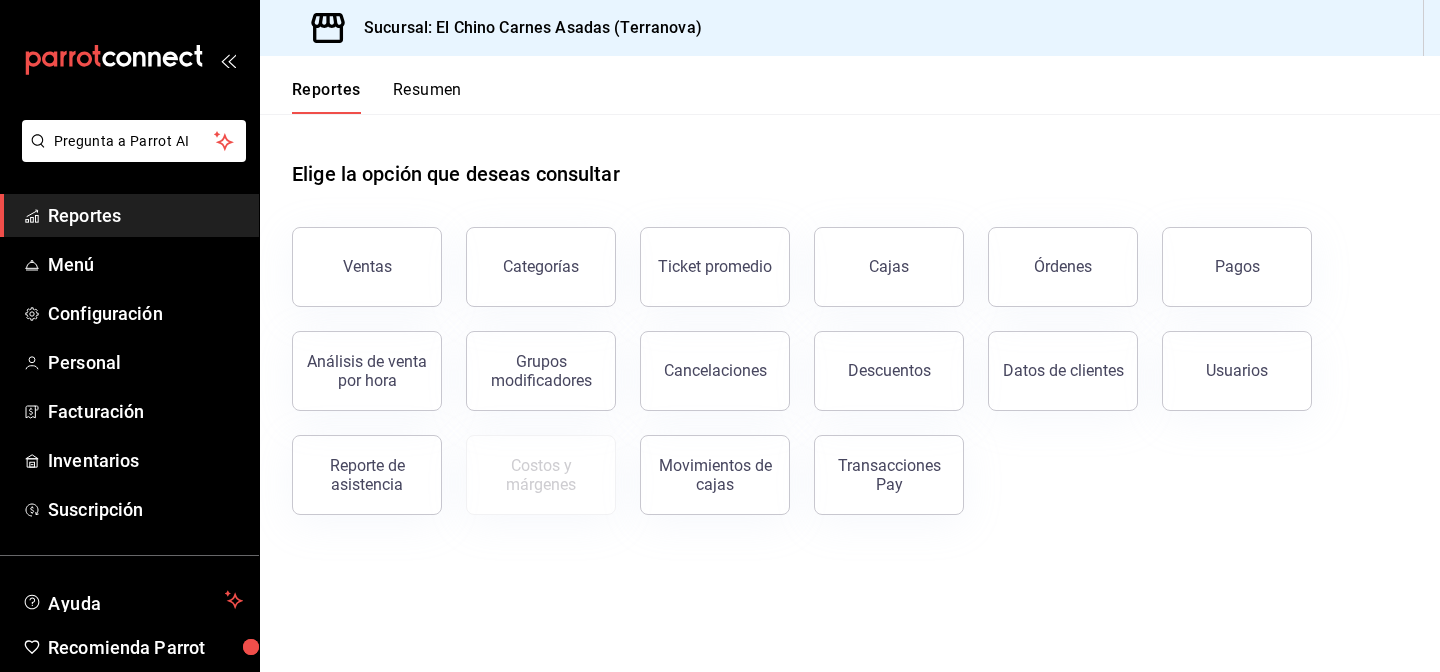 scroll, scrollTop: 0, scrollLeft: 0, axis: both 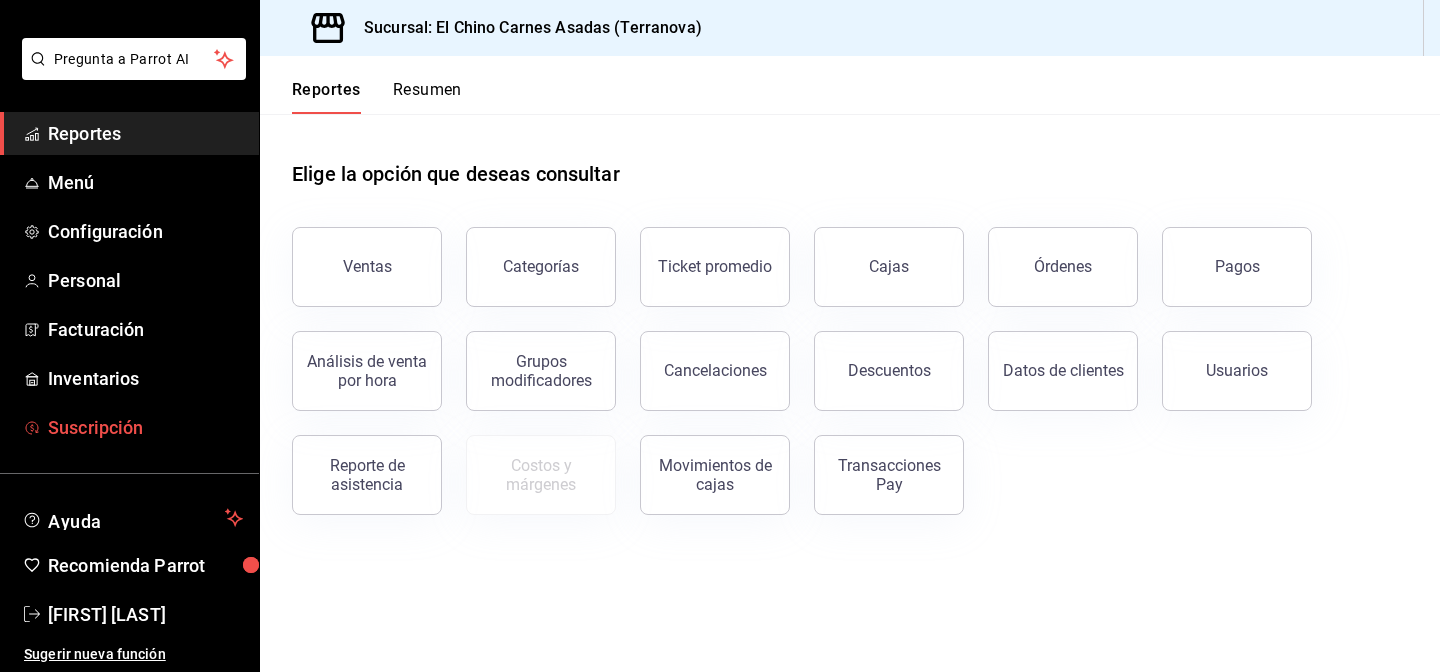 click on "Suscripción" at bounding box center [129, 427] 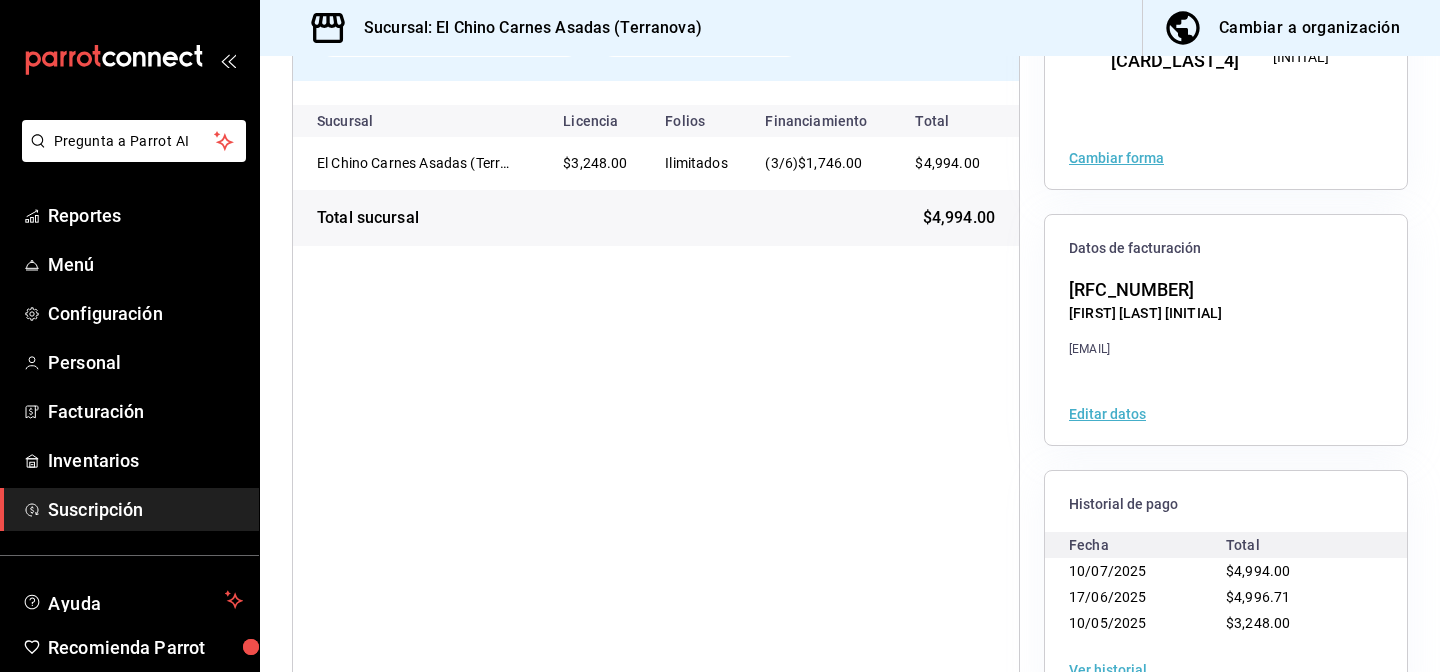 scroll, scrollTop: 275, scrollLeft: 0, axis: vertical 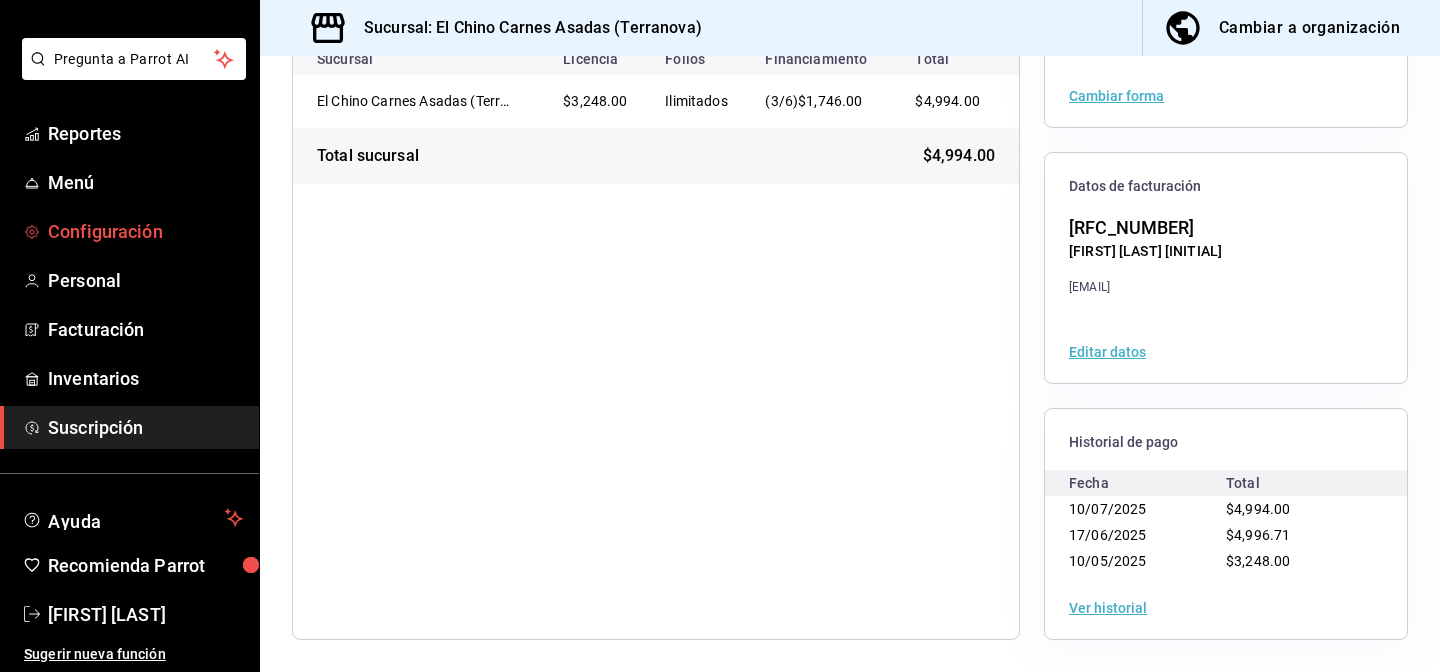 click on "Configuración" at bounding box center [145, 231] 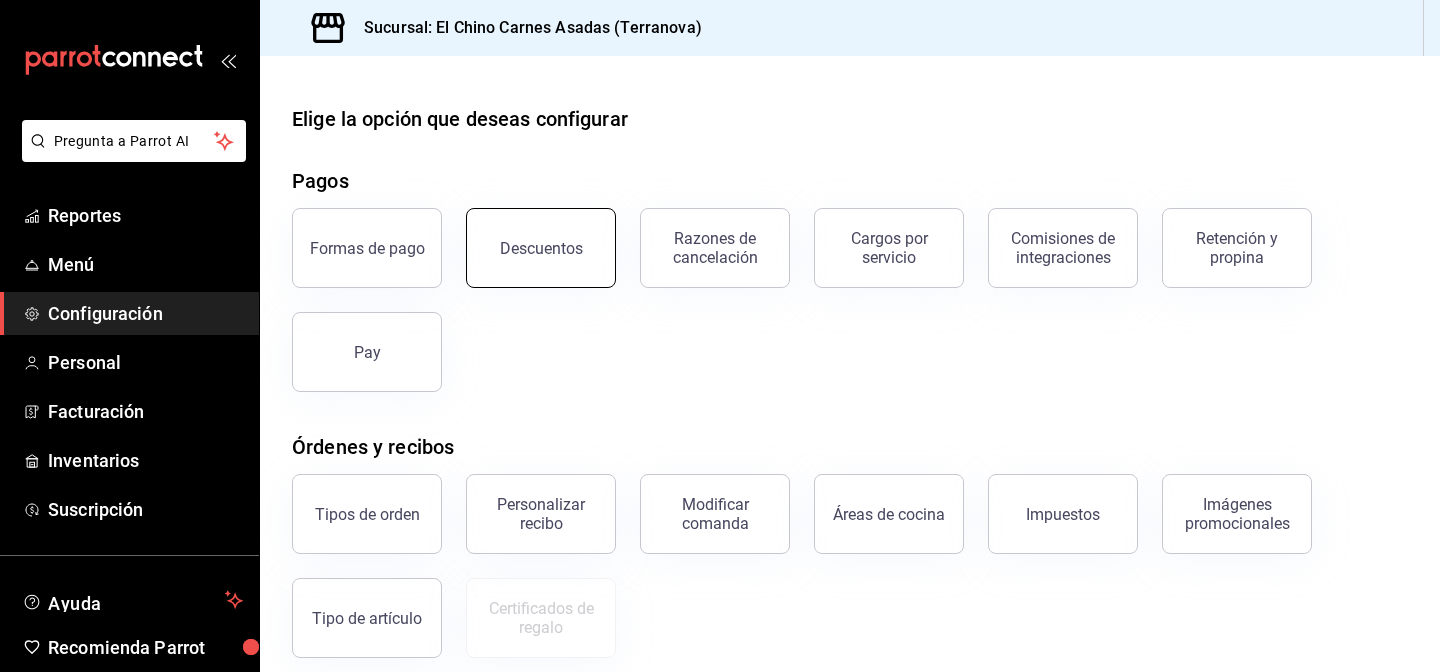 scroll, scrollTop: 342, scrollLeft: 0, axis: vertical 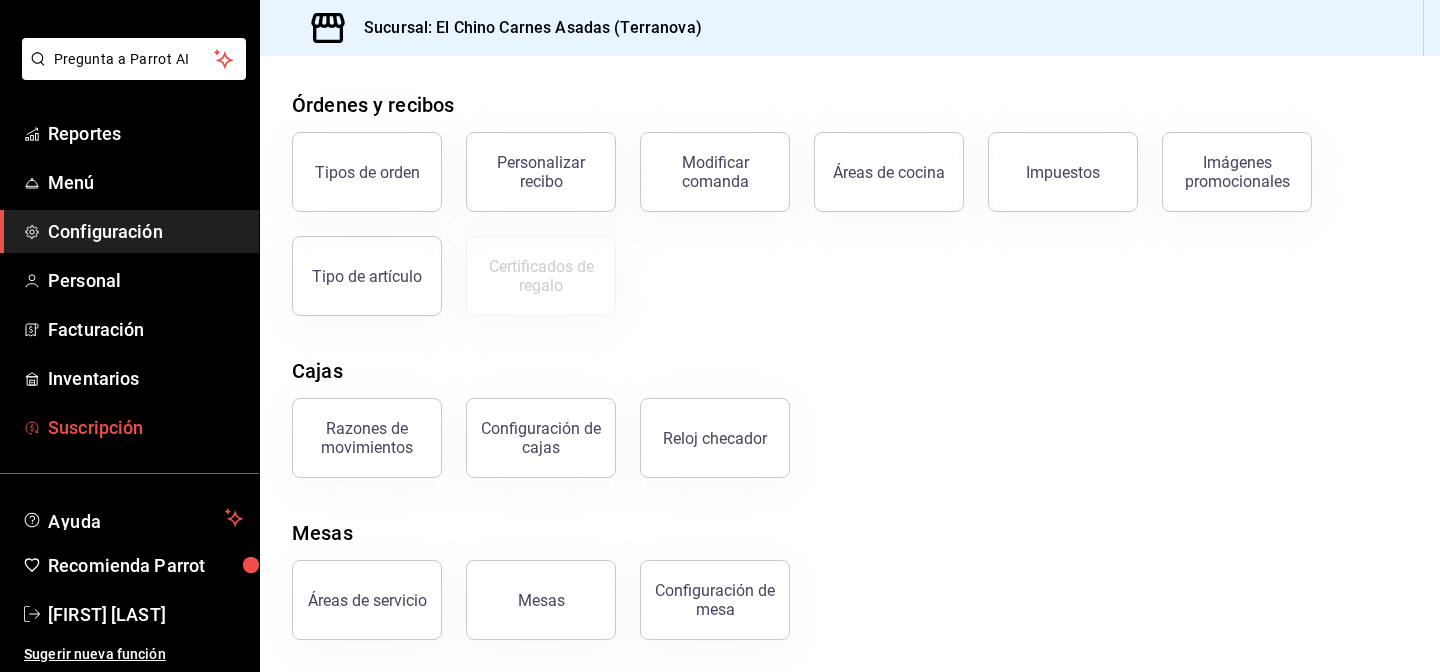 click on "Suscripción" at bounding box center (145, 427) 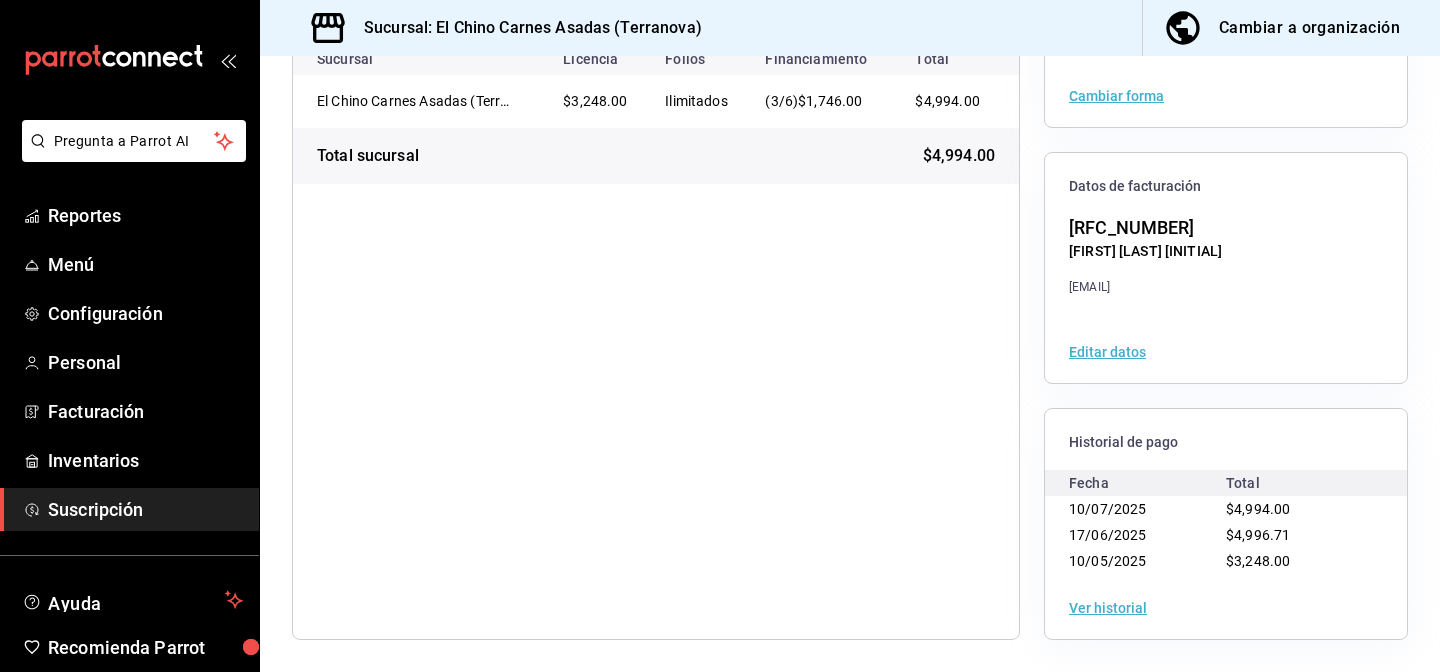 scroll, scrollTop: 0, scrollLeft: 0, axis: both 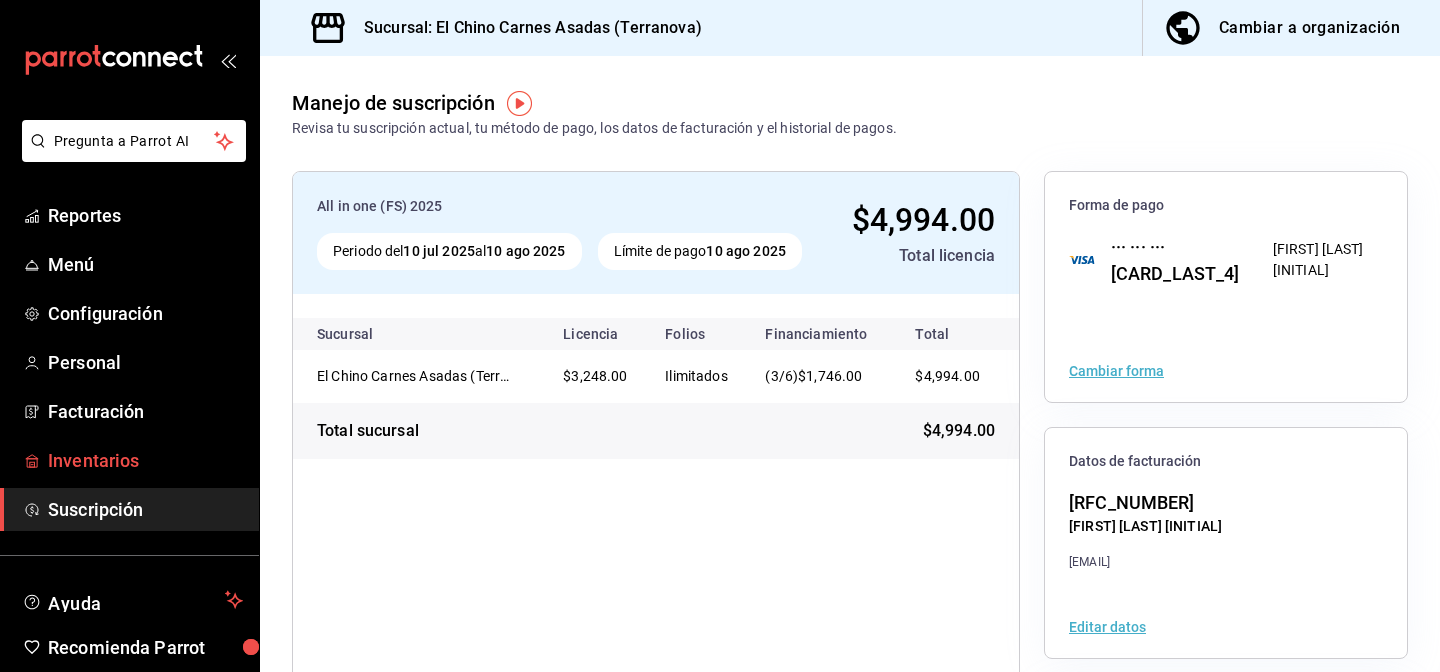 click on "Inventarios" at bounding box center (145, 460) 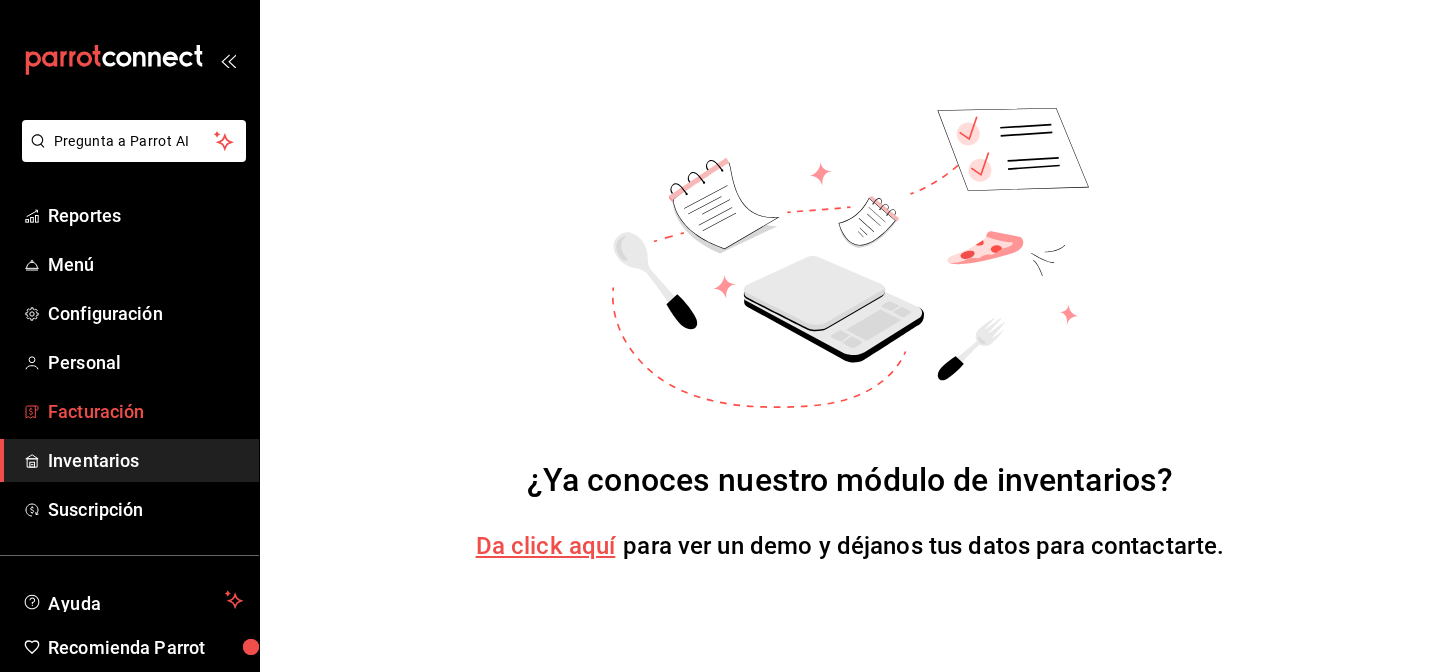 click on "Facturación" at bounding box center [145, 411] 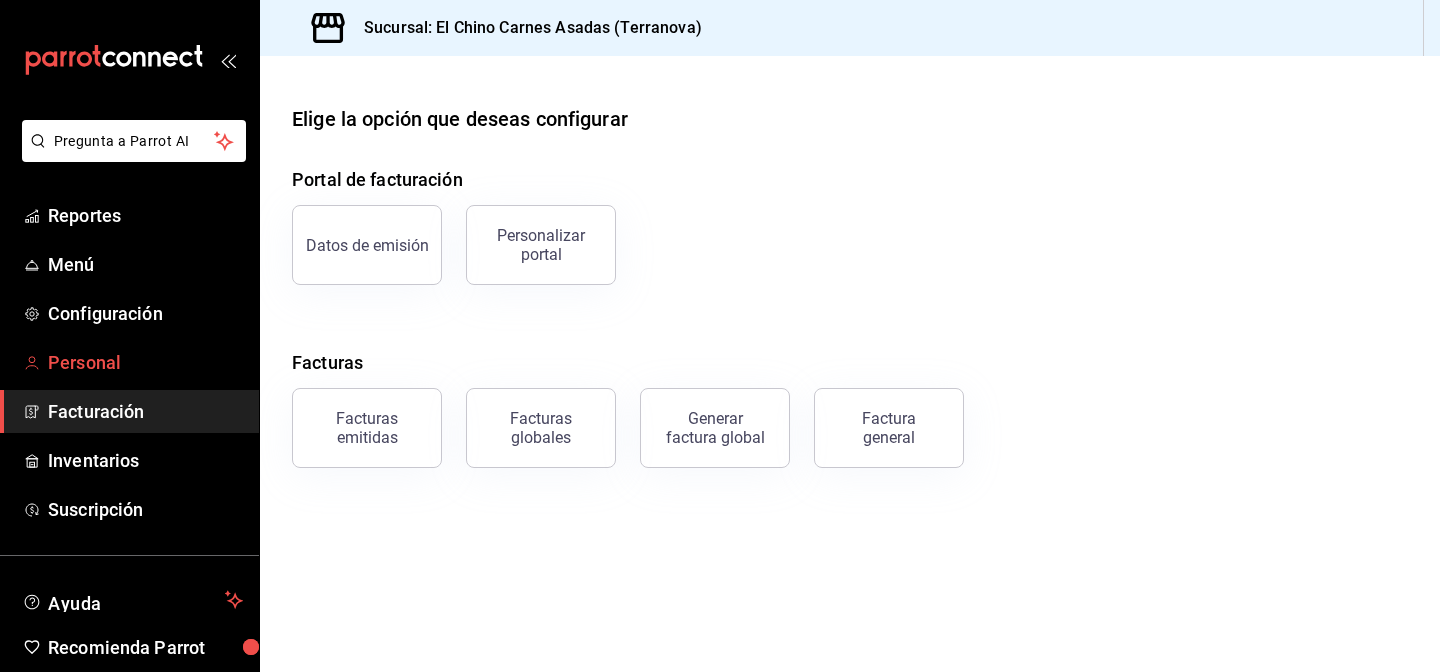 click on "Personal" at bounding box center [145, 362] 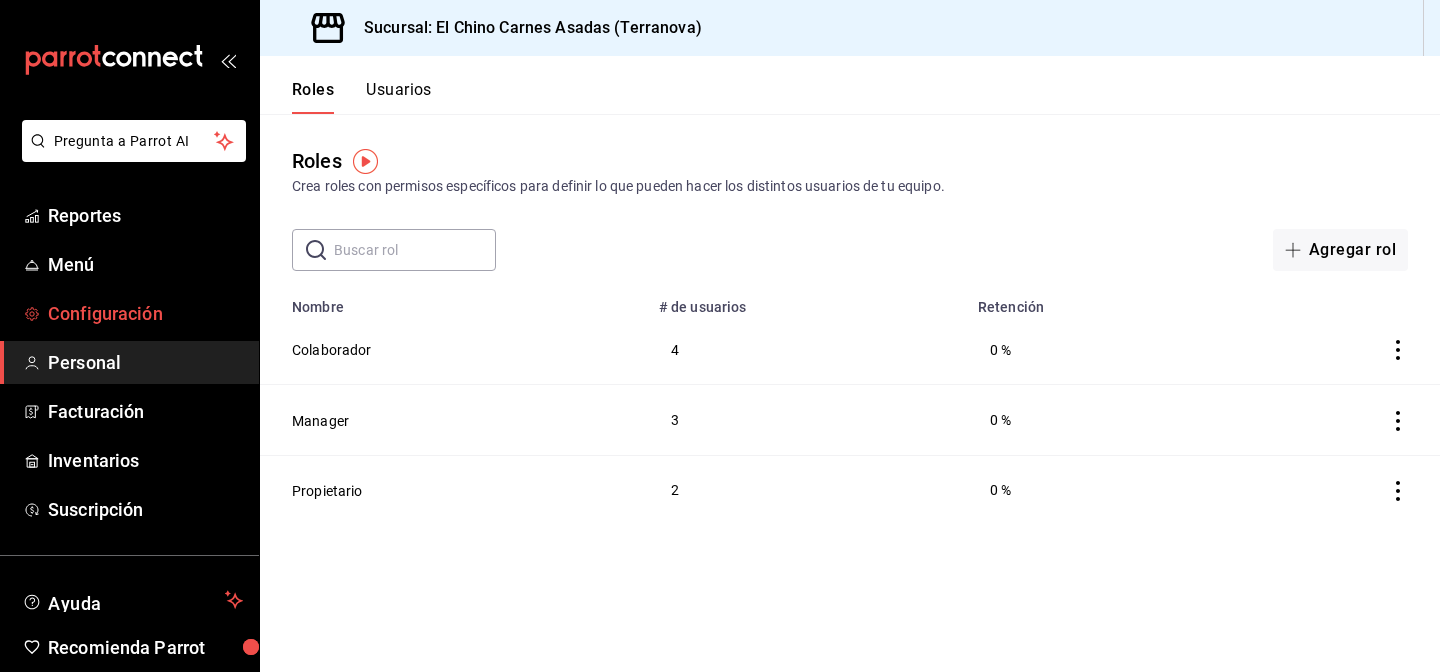 click on "Configuración" at bounding box center (145, 313) 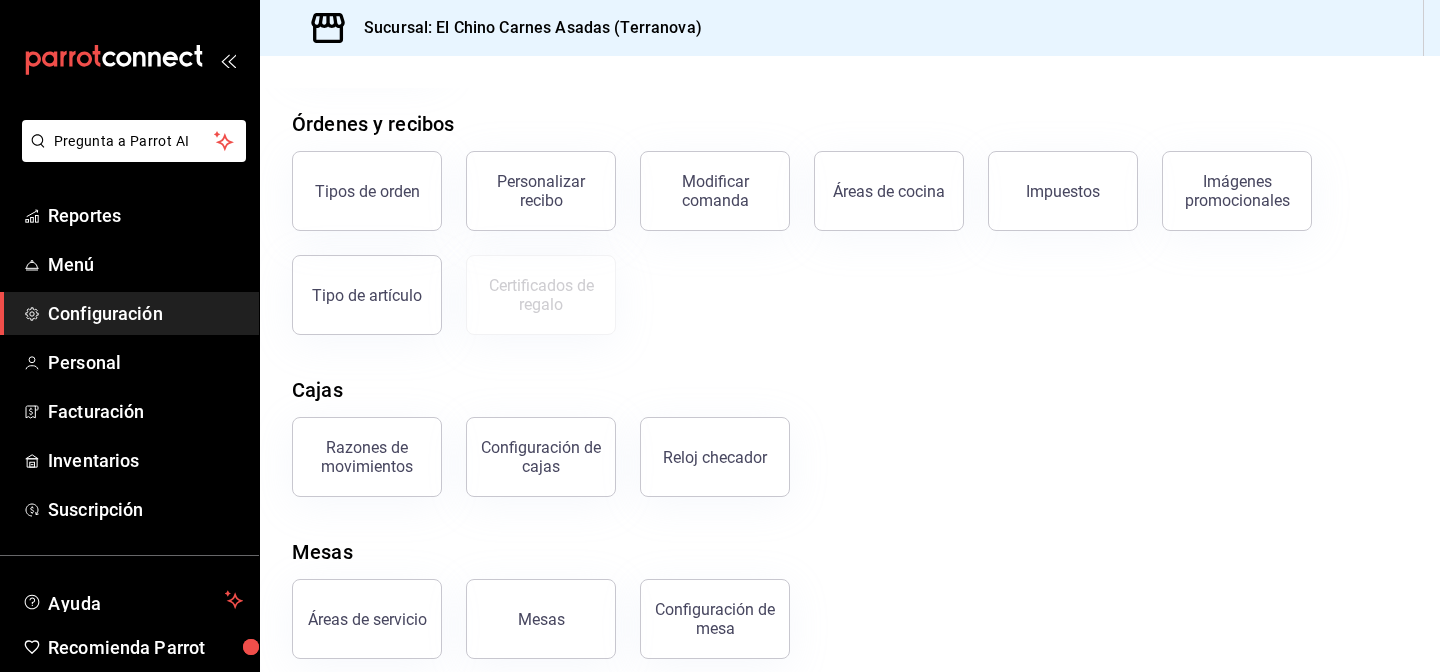 scroll, scrollTop: 342, scrollLeft: 0, axis: vertical 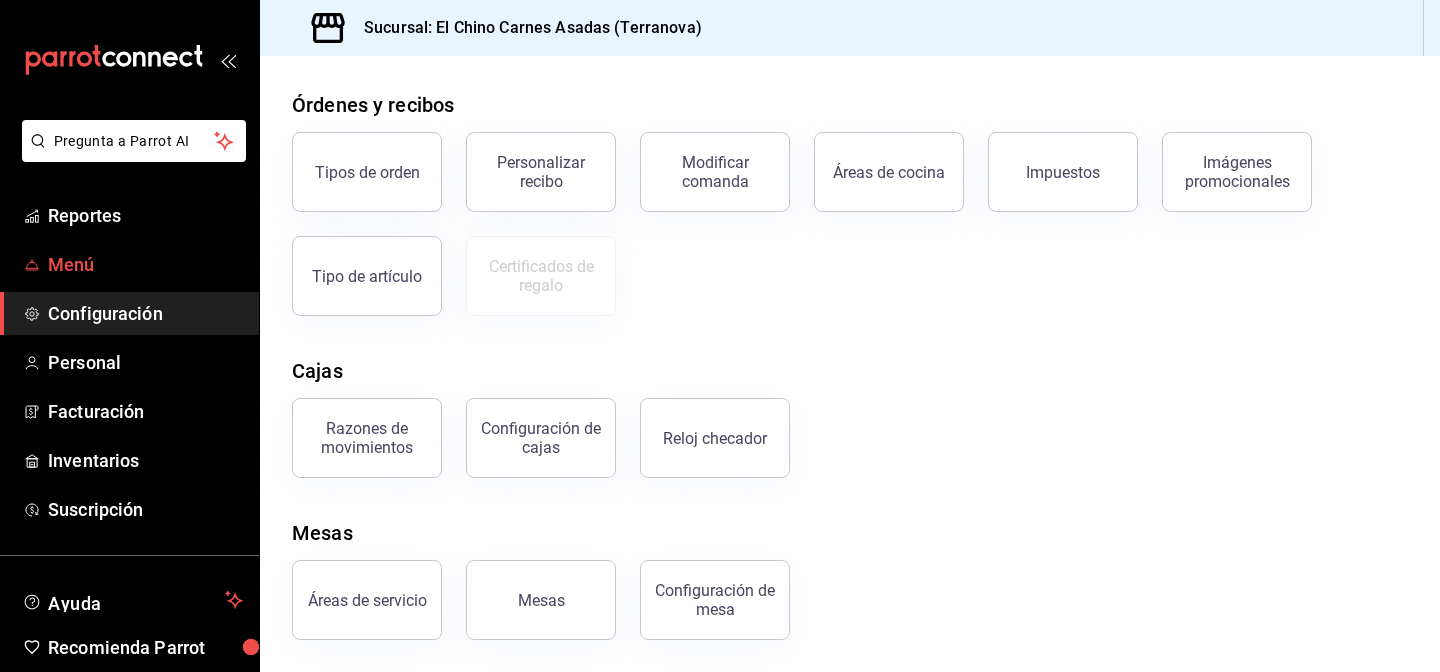 click on "Menú" at bounding box center [145, 264] 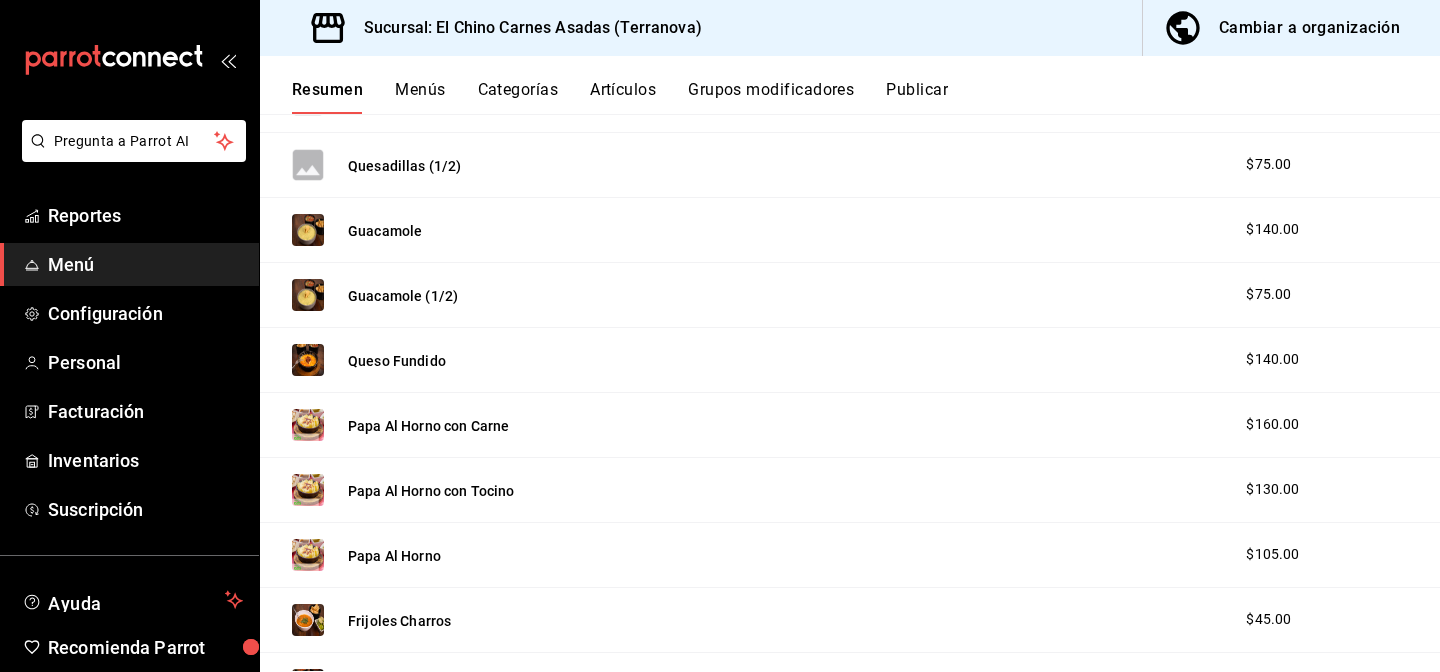 scroll, scrollTop: 1619, scrollLeft: 0, axis: vertical 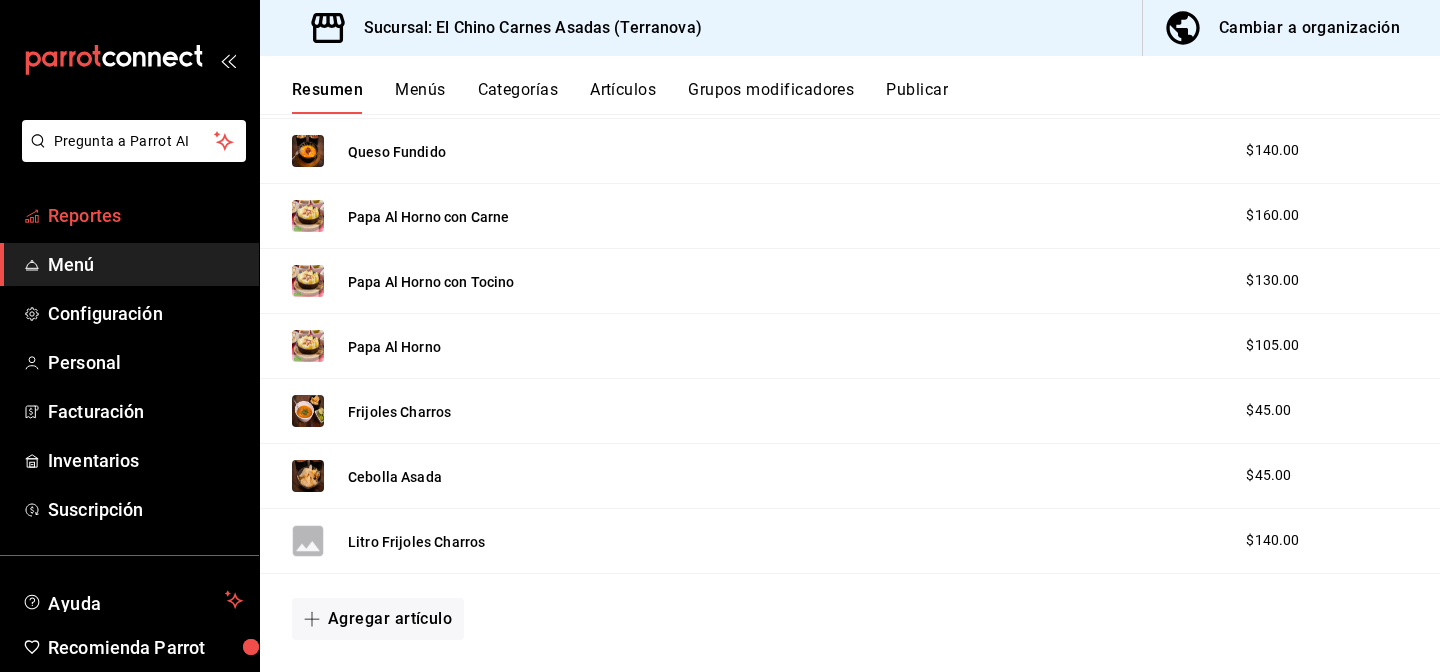 click on "Reportes" at bounding box center (145, 215) 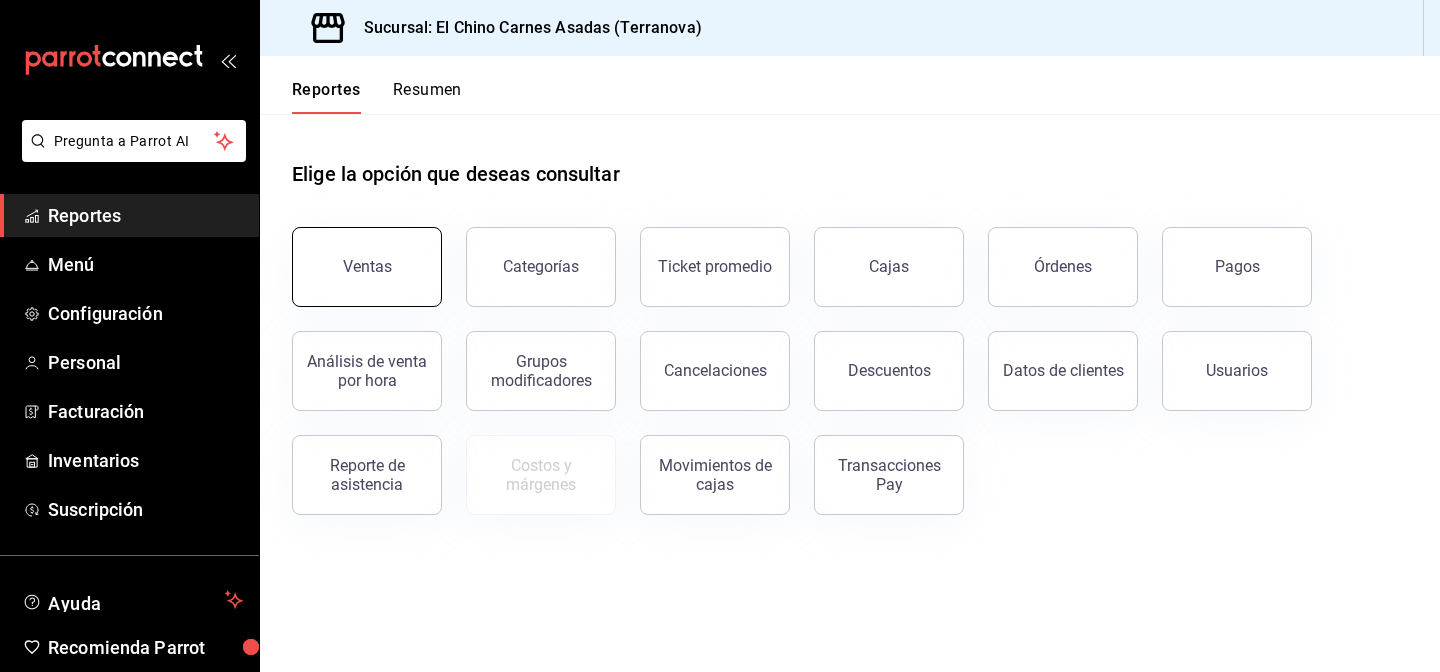 click on "Ventas" at bounding box center [367, 267] 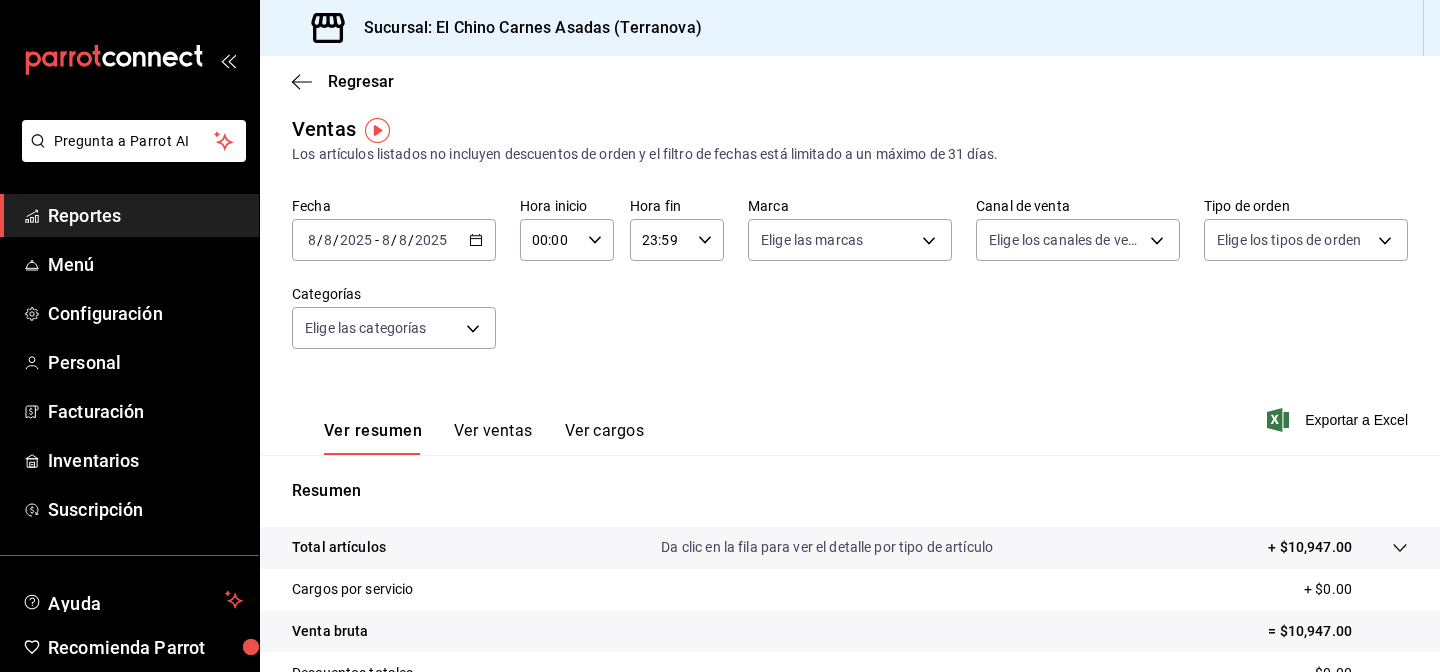 scroll, scrollTop: 8, scrollLeft: 0, axis: vertical 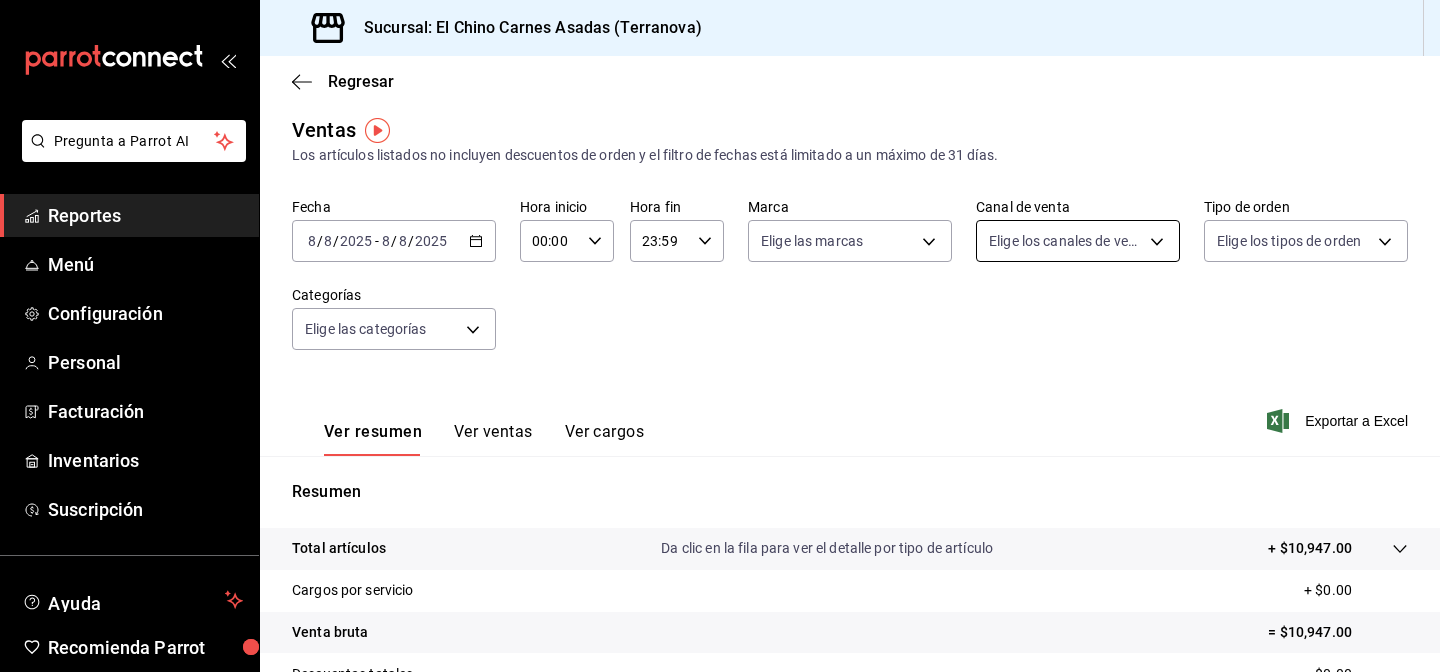 click on "Opciones Veganas Configuración Personal Facturación Inventarios Suscripción Ayuda Recomienda Parrot [FIRST] [LAST] Sugerir nueva función Sucursal: El Chino Carnes Asadas (Terranova) Regresar Ventas Los artículos listados no incluyen descuentos de orden y el filtro de fechas está limitado a un máximo de 31 días. Fecha [DATE] [TIME] - [DATE] [TIME] Hora inicio 00:00 Hora inicio Hora fin 23:59 Hora fin Marca Elige las marcas Canal de venta Elige los canales de venta Tipo de orden Elige los tipos de orden Categorías Elige las categorías Ver resumen Ver ventas Ver cargos Exportar a Excel Resumen Total artículos Da clic en la fila para ver el detalle por tipo de artículo + $10,947.00 Cargos por servicio + $0.00 Venta bruta = $10,947.00 Descuentos totales - $0.00 Certificados de regalo - $0.00 Venta total = $10,947.00 Impuestos - $1,509.93 Venta neta = $9,437.07 GANA 1 MES GRATIS EN TU SUSCRIPCIÓN AQUÍ Ver video tutorial Ir a video Reportes" at bounding box center (720, 336) 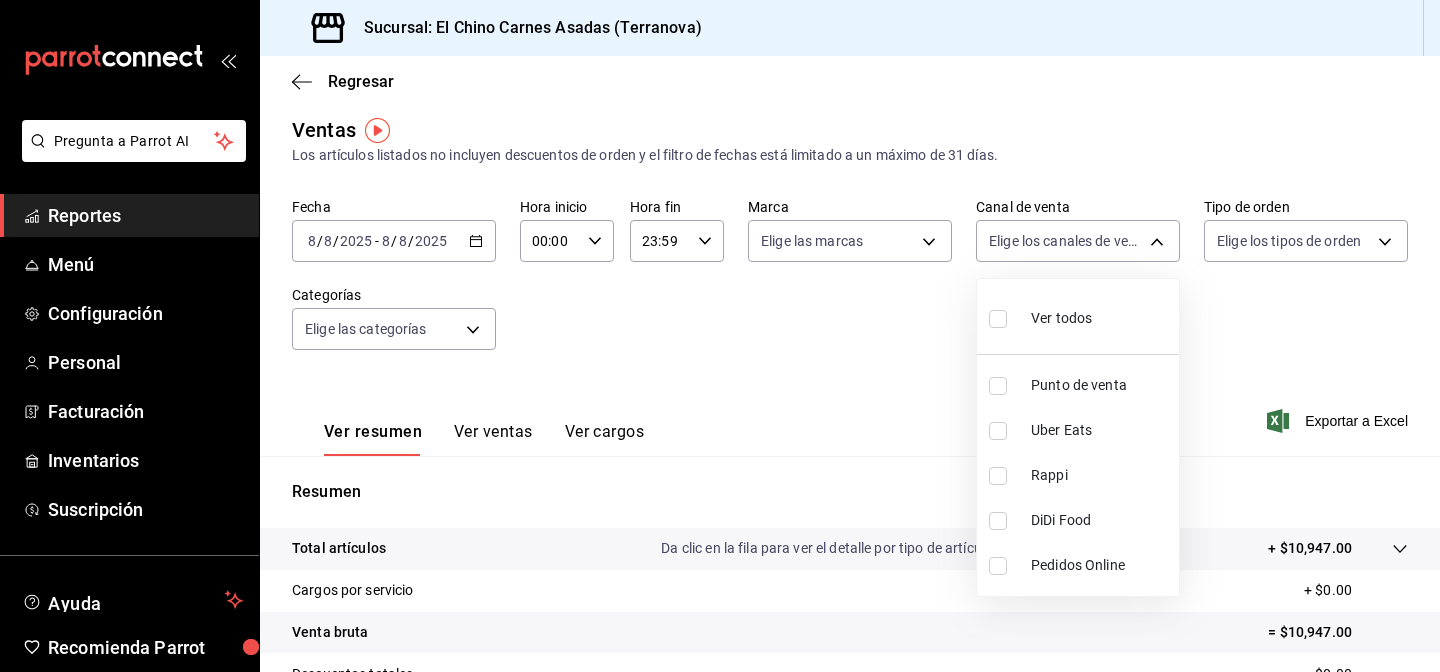 click at bounding box center [998, 476] 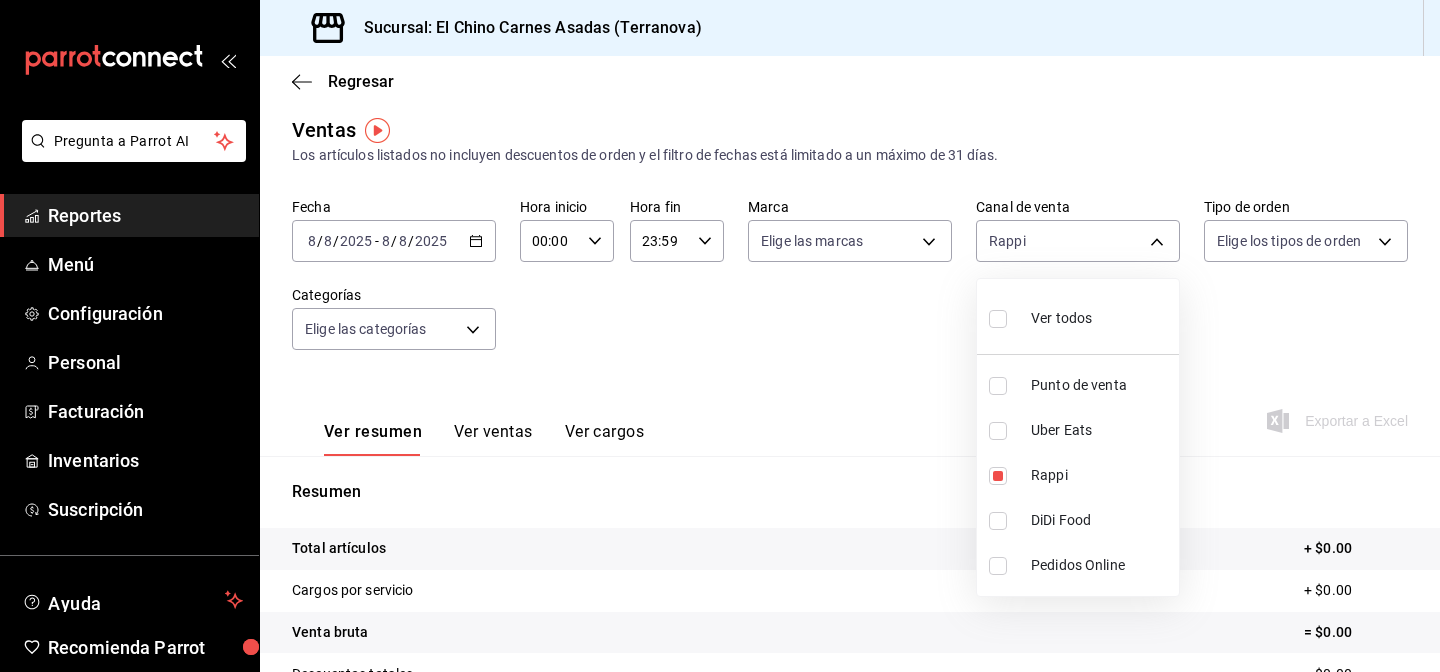click at bounding box center [720, 336] 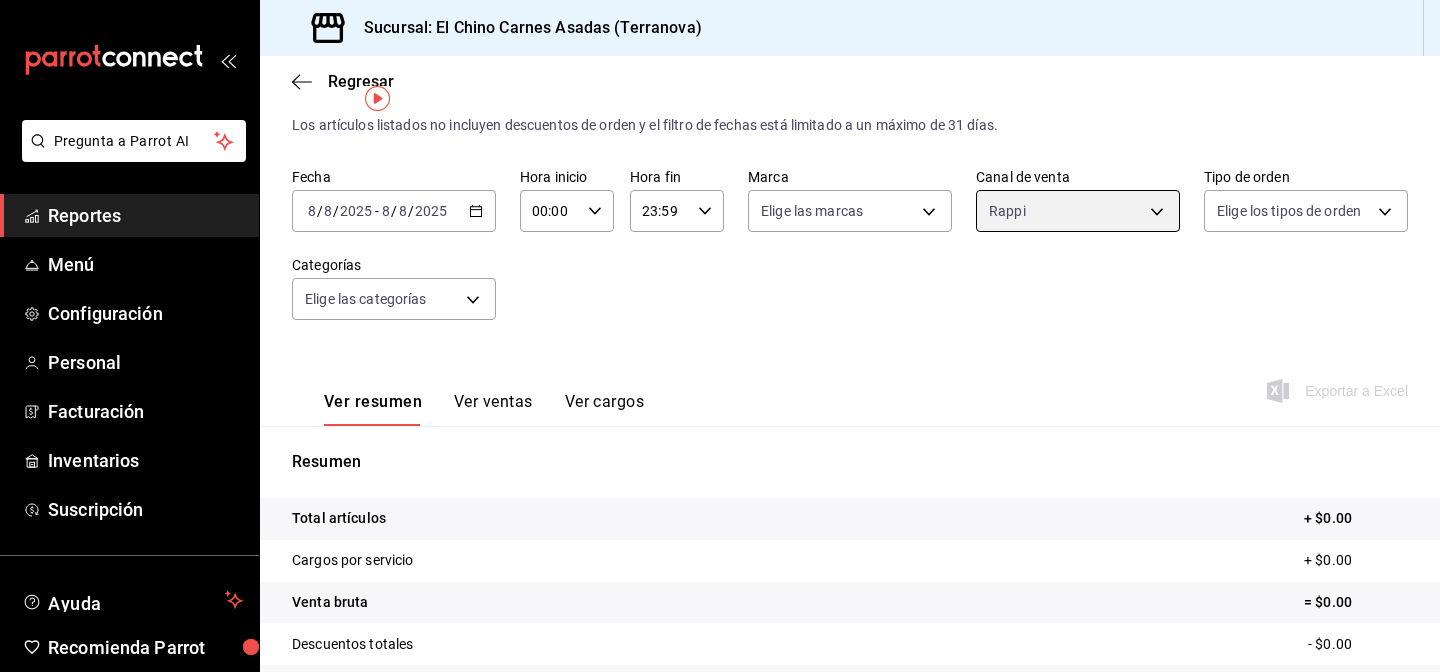 scroll, scrollTop: 39, scrollLeft: 0, axis: vertical 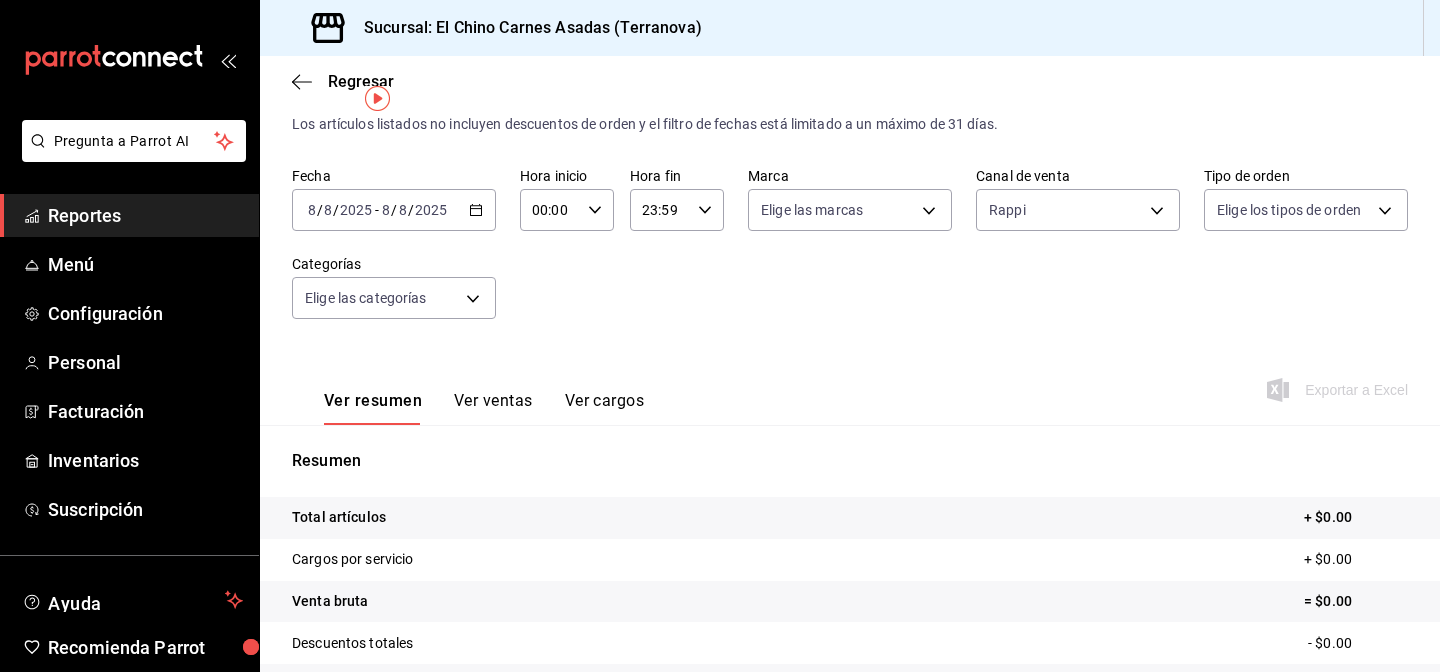 click on "2025-08-08 8 / 8 / 2025 - 2025-08-08 8 / 8 / 2025" at bounding box center (394, 210) 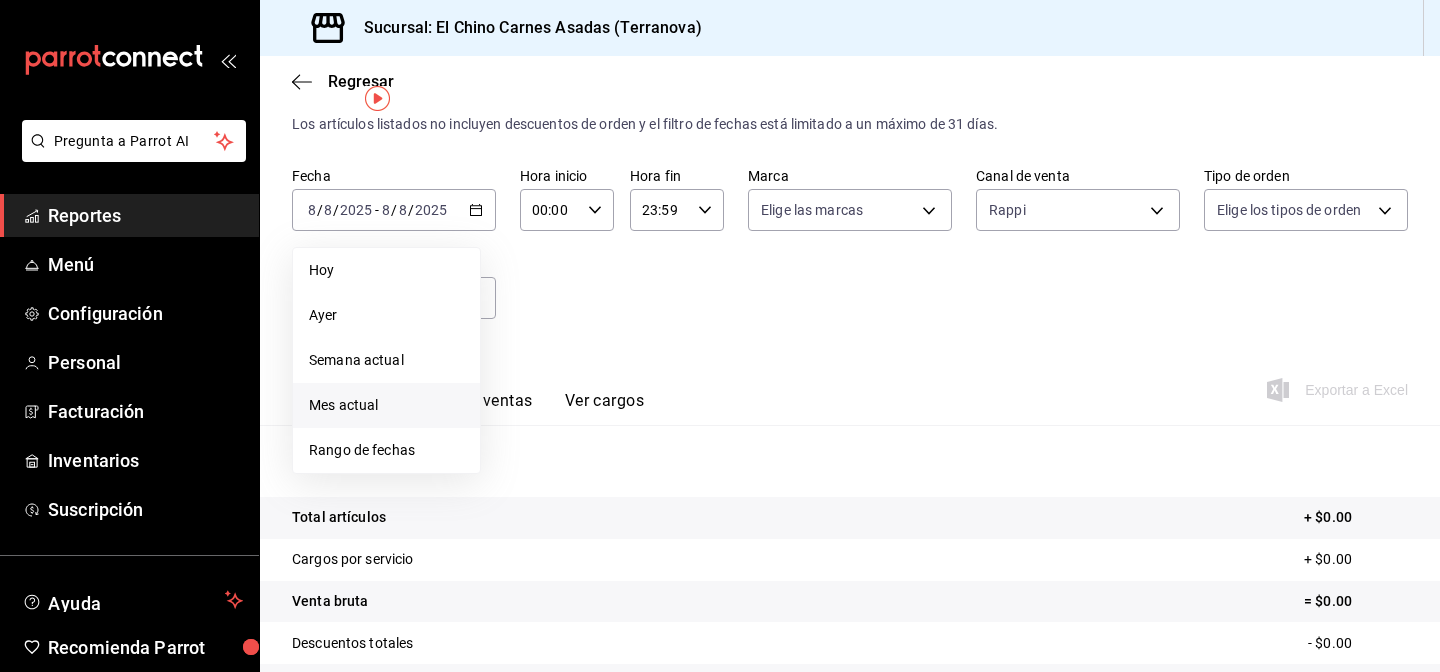 click on "Mes actual" at bounding box center [386, 405] 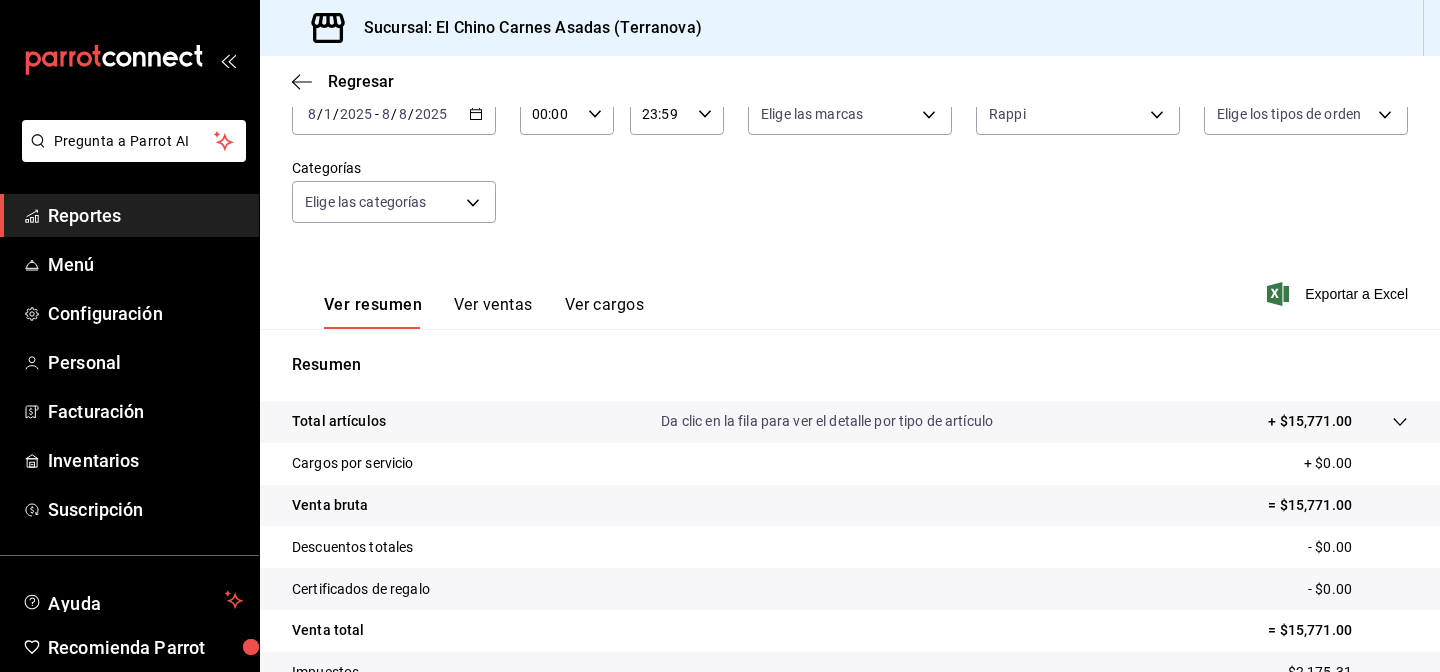 scroll, scrollTop: 133, scrollLeft: 0, axis: vertical 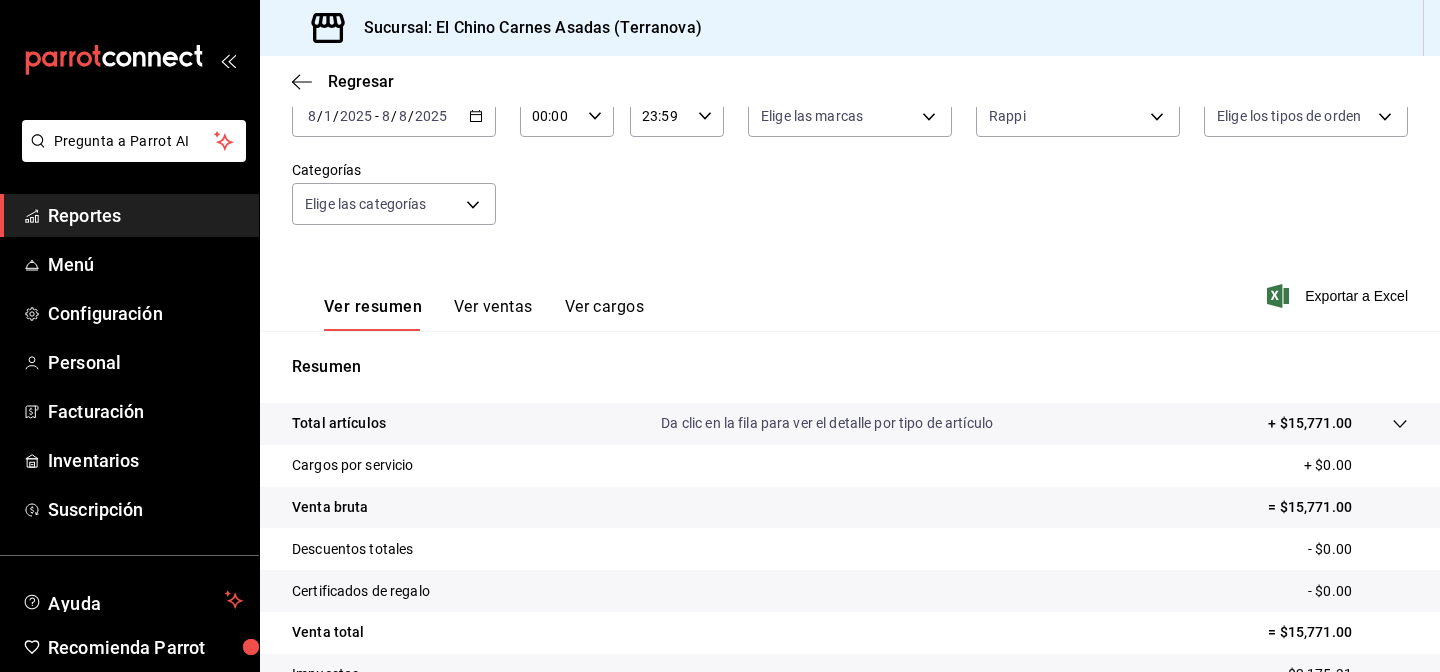 click on "-" at bounding box center [377, 116] 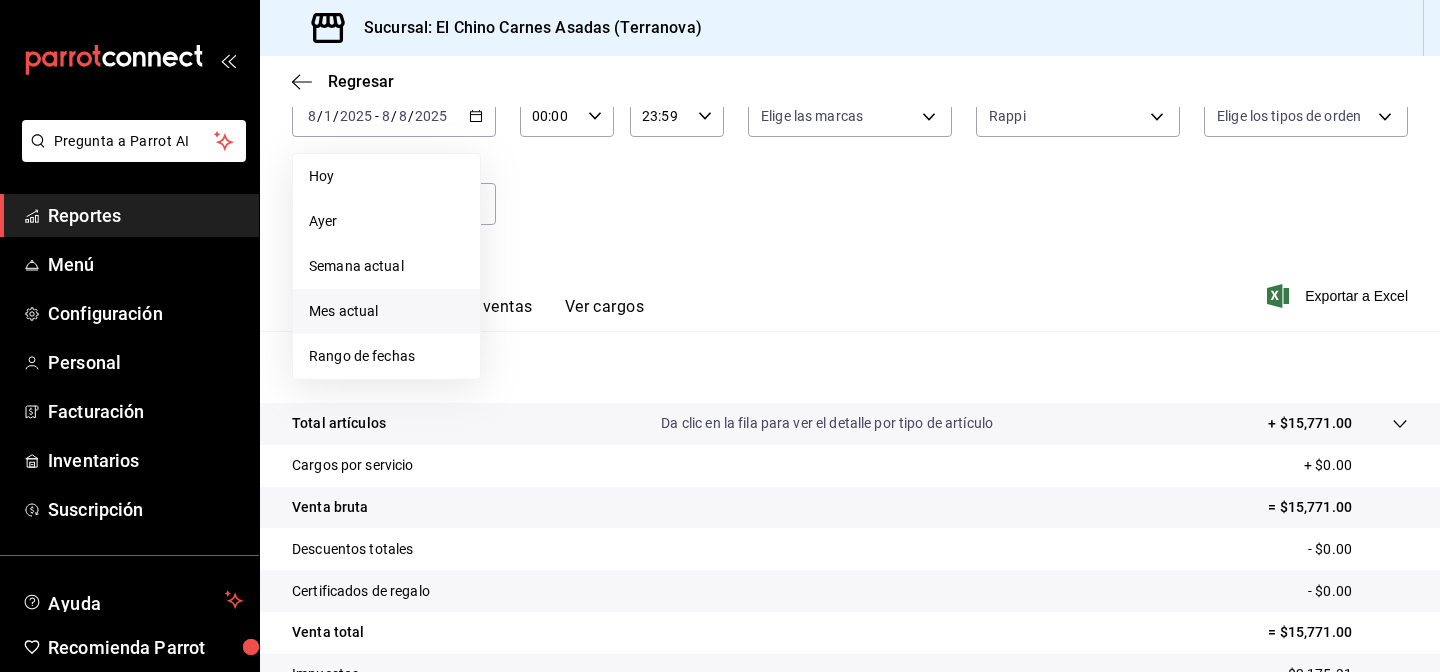 click on "Fecha [DATE] [TIME] - [DATE] [TIME] Hoy Ayer Semana actual Mes actual Rango de fechas Hora inicio 00:00 Hora inicio Hora fin 23:59 Hora fin Marca Elige las marcas Canal de venta Rappi RAPPI Tipo de orden Elige los tipos de orden Categorías Elige las categorías" at bounding box center [850, 161] 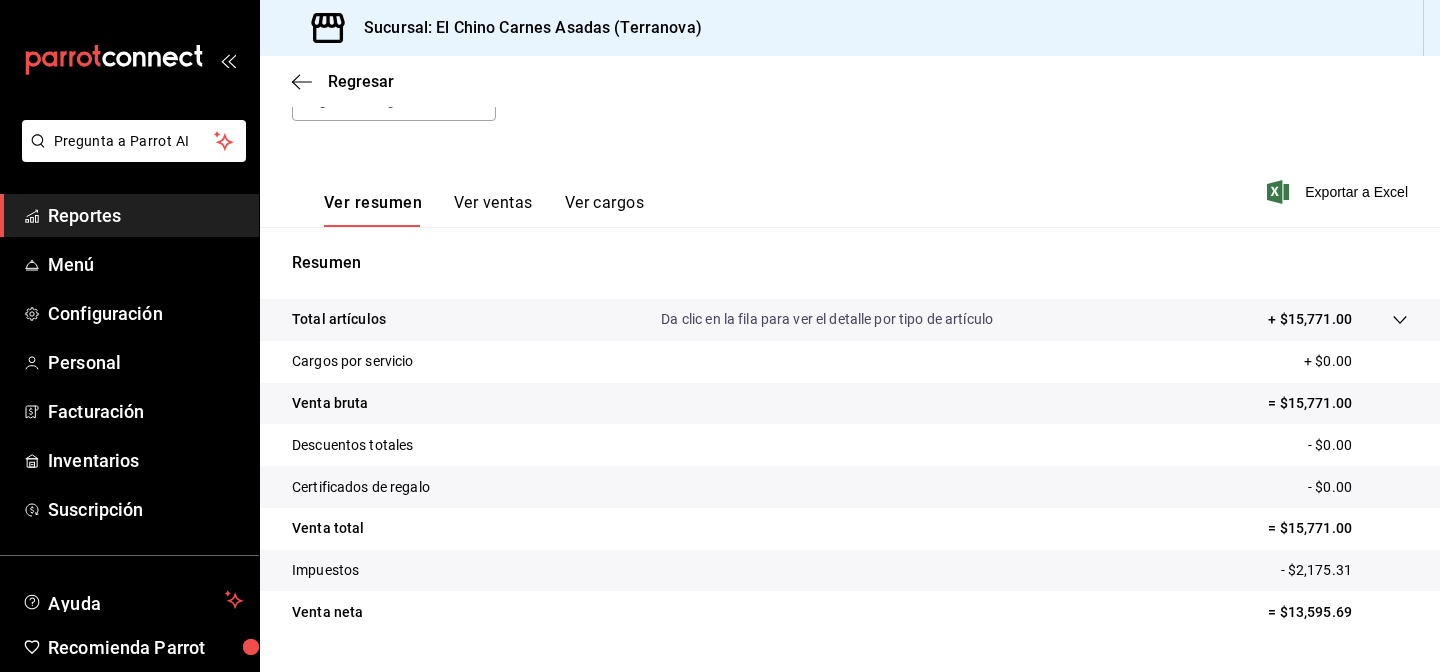 scroll, scrollTop: 236, scrollLeft: 0, axis: vertical 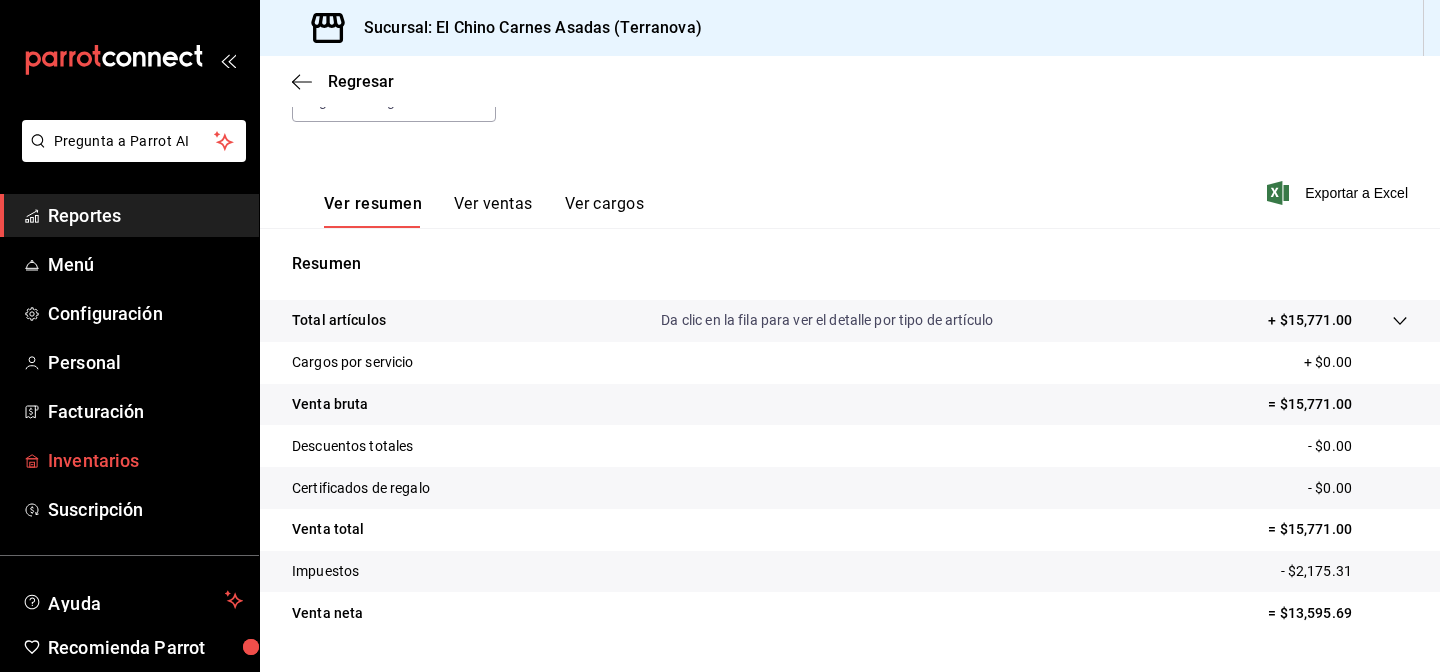 click on "Inventarios" at bounding box center [145, 460] 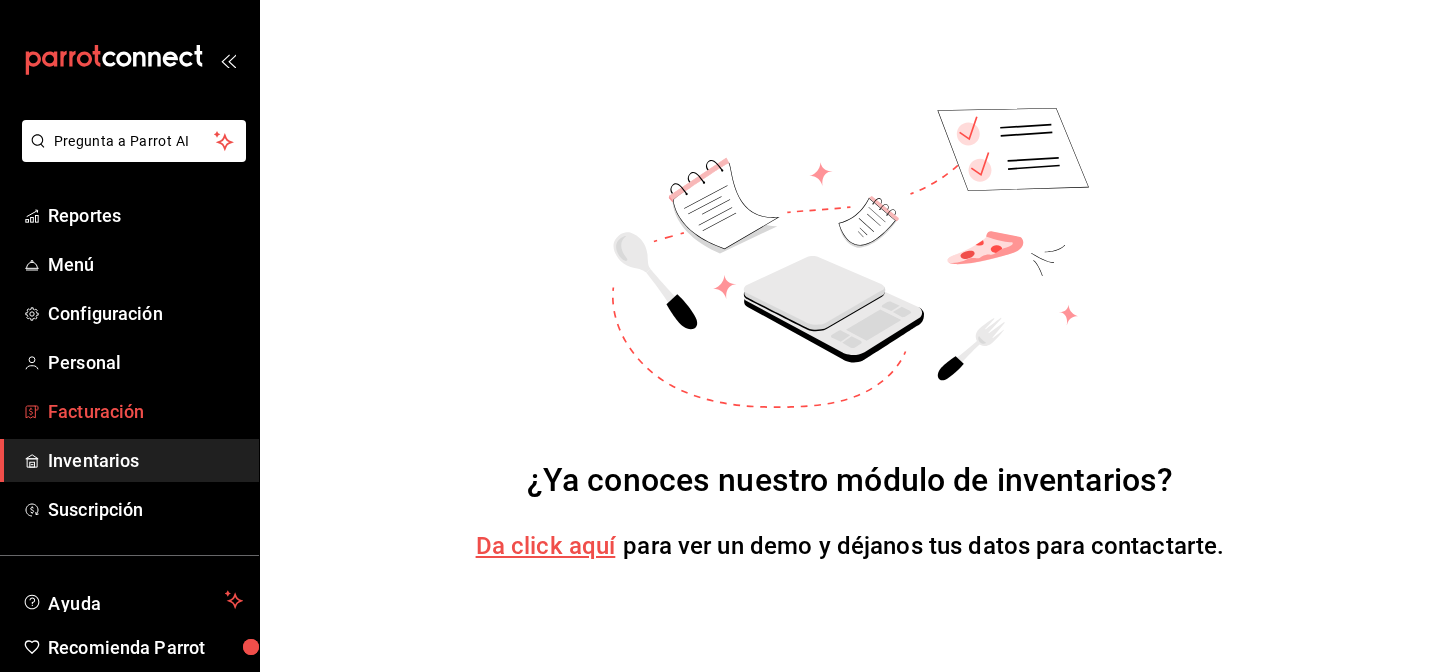 click on "Facturación" at bounding box center [145, 411] 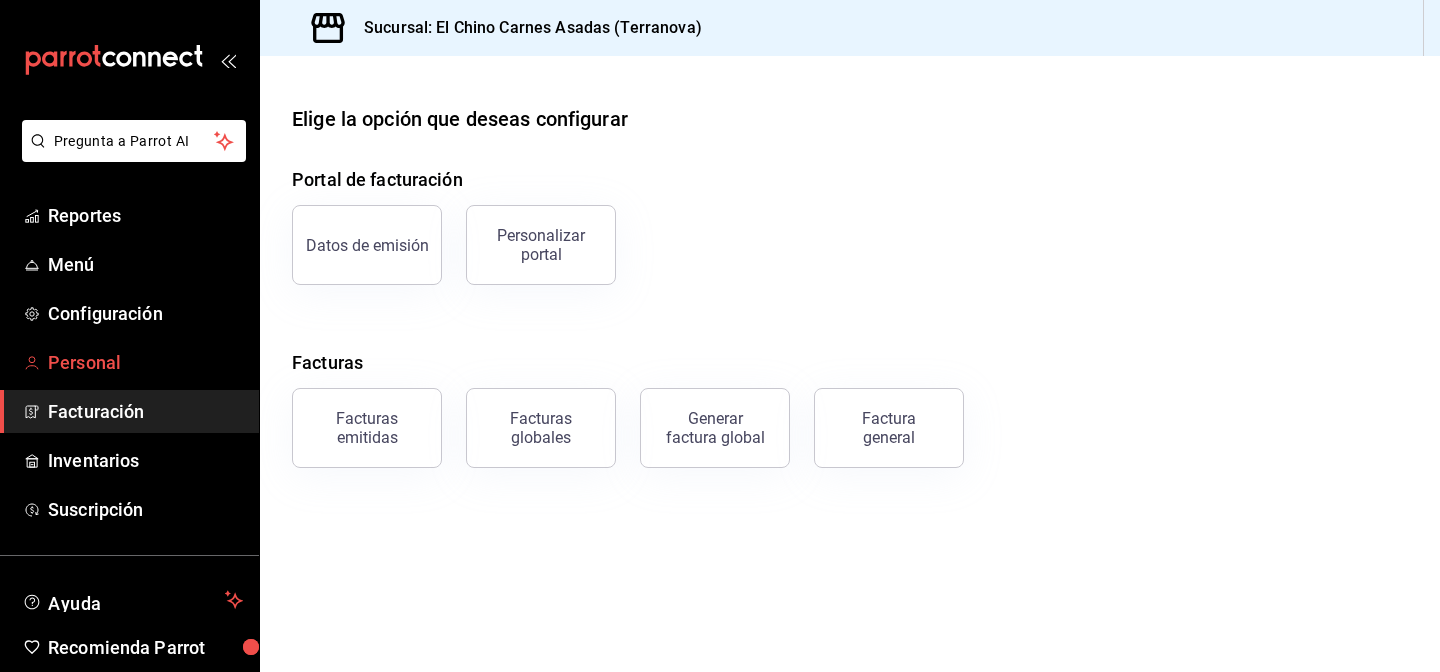 click on "Personal" at bounding box center (145, 362) 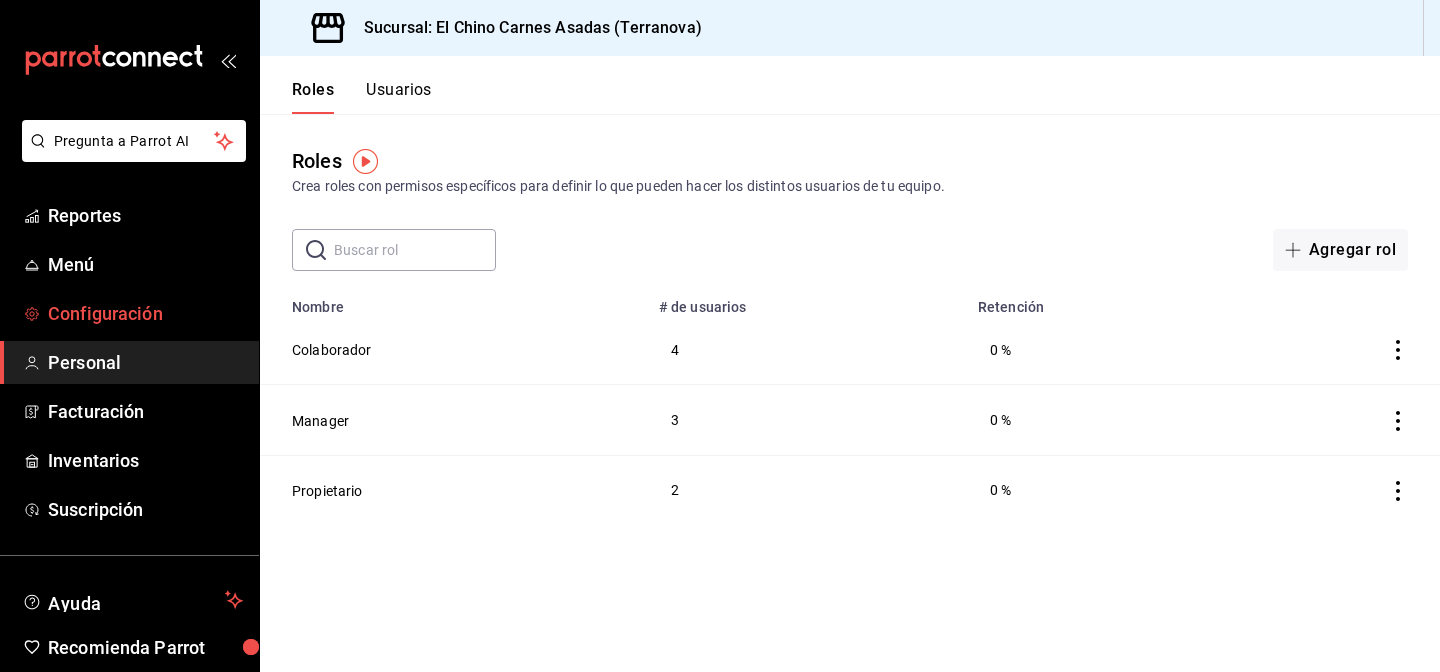click on "Configuración" at bounding box center (145, 313) 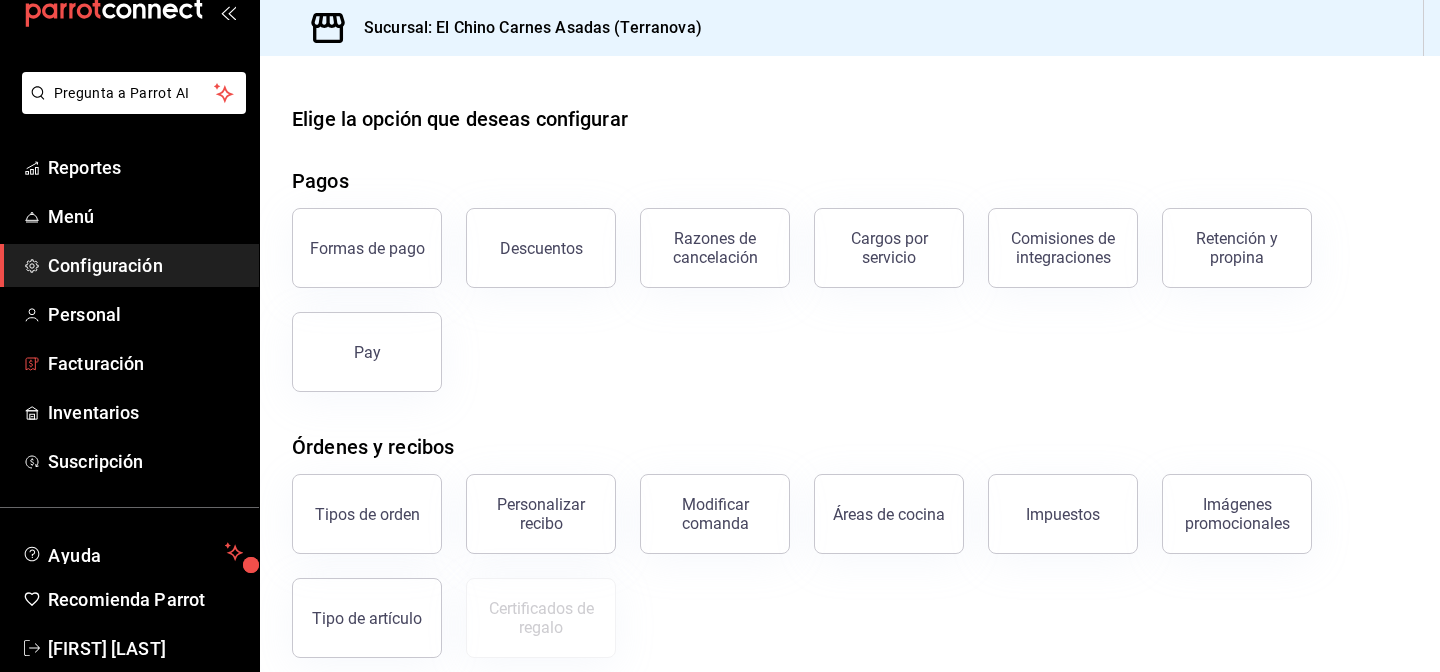 scroll, scrollTop: 82, scrollLeft: 0, axis: vertical 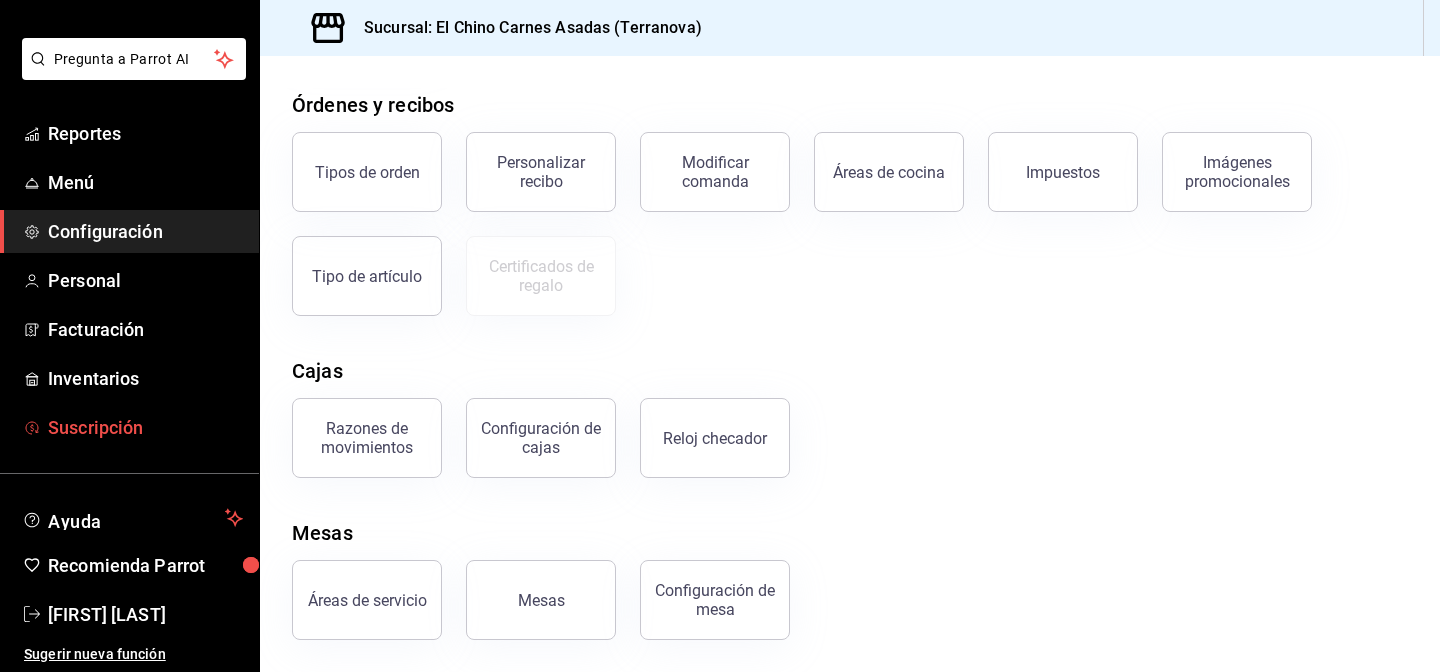 click on "Suscripción" at bounding box center (145, 427) 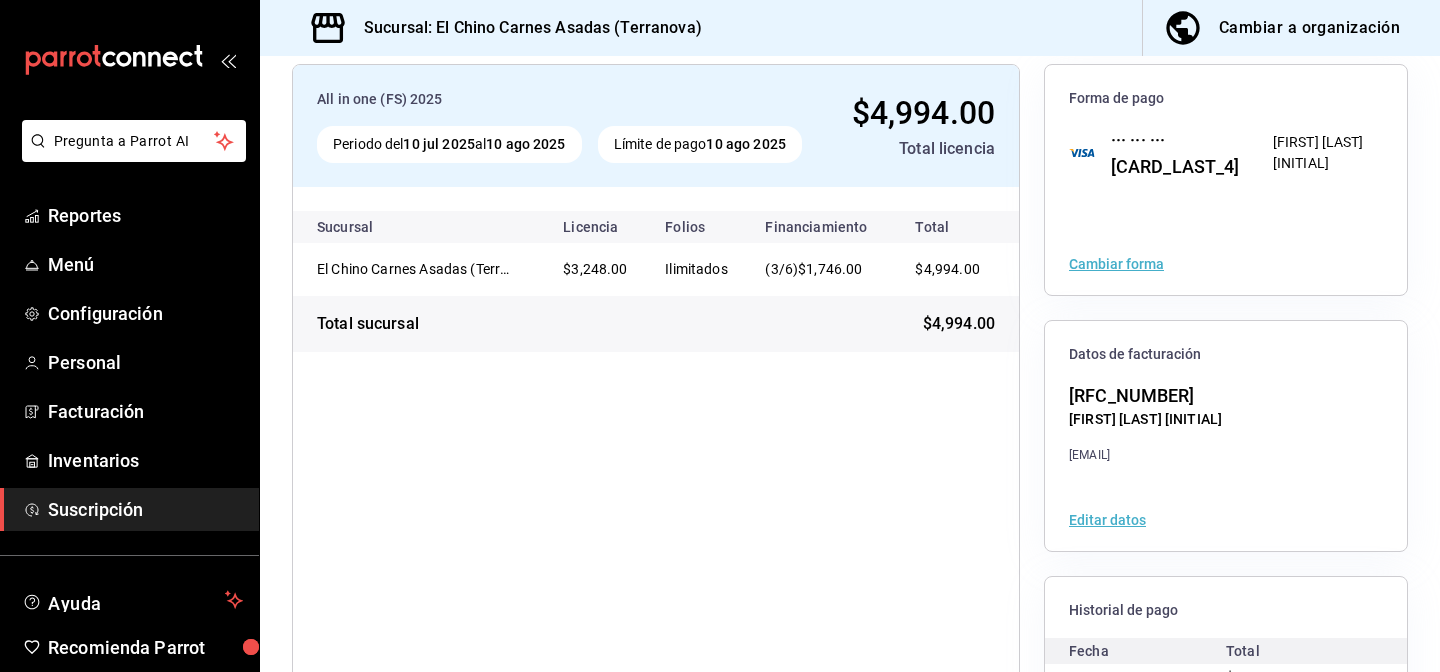 scroll, scrollTop: 275, scrollLeft: 0, axis: vertical 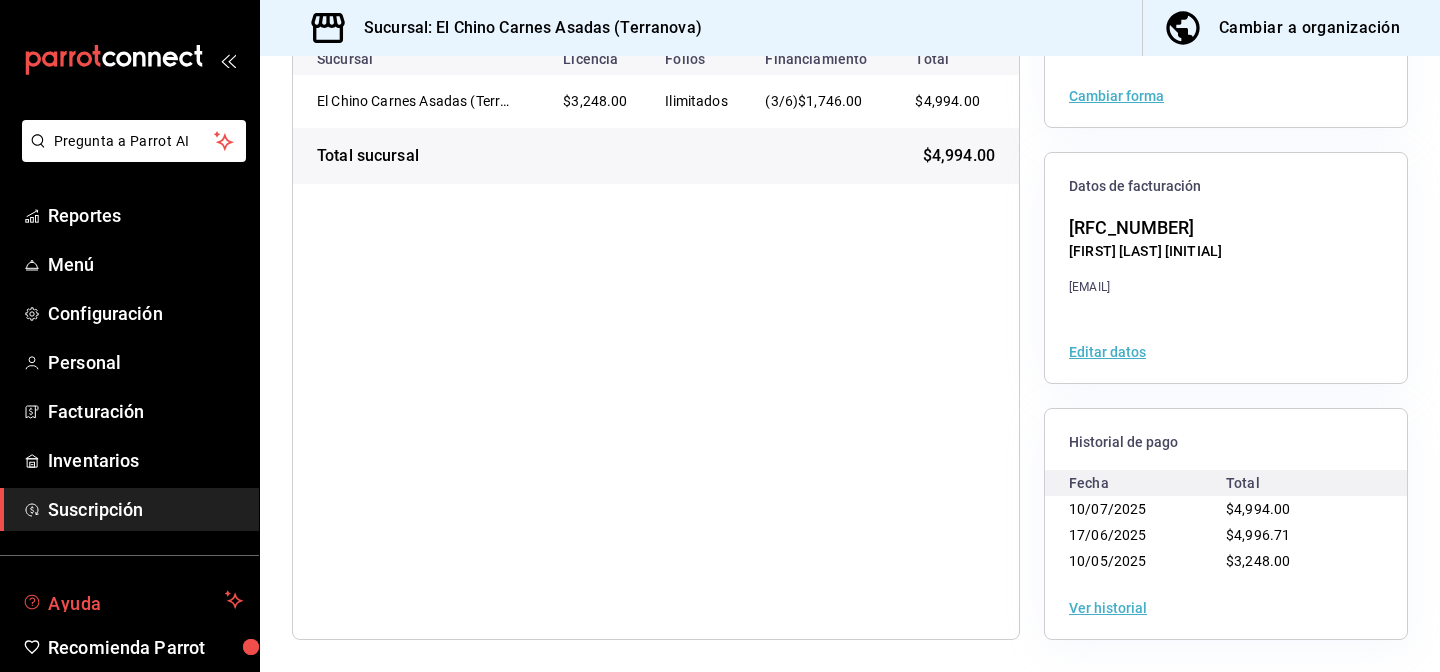 click on "Ayuda" at bounding box center [132, 600] 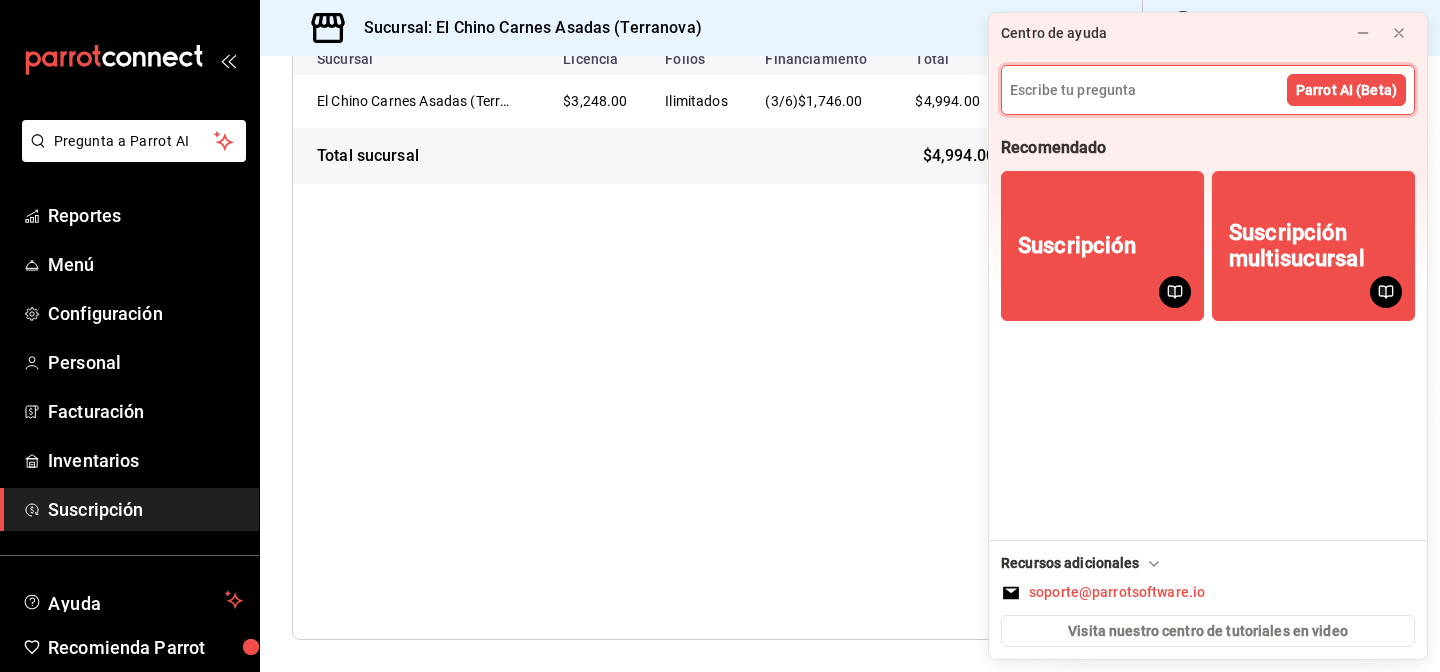click on "Suscripción" at bounding box center (129, 509) 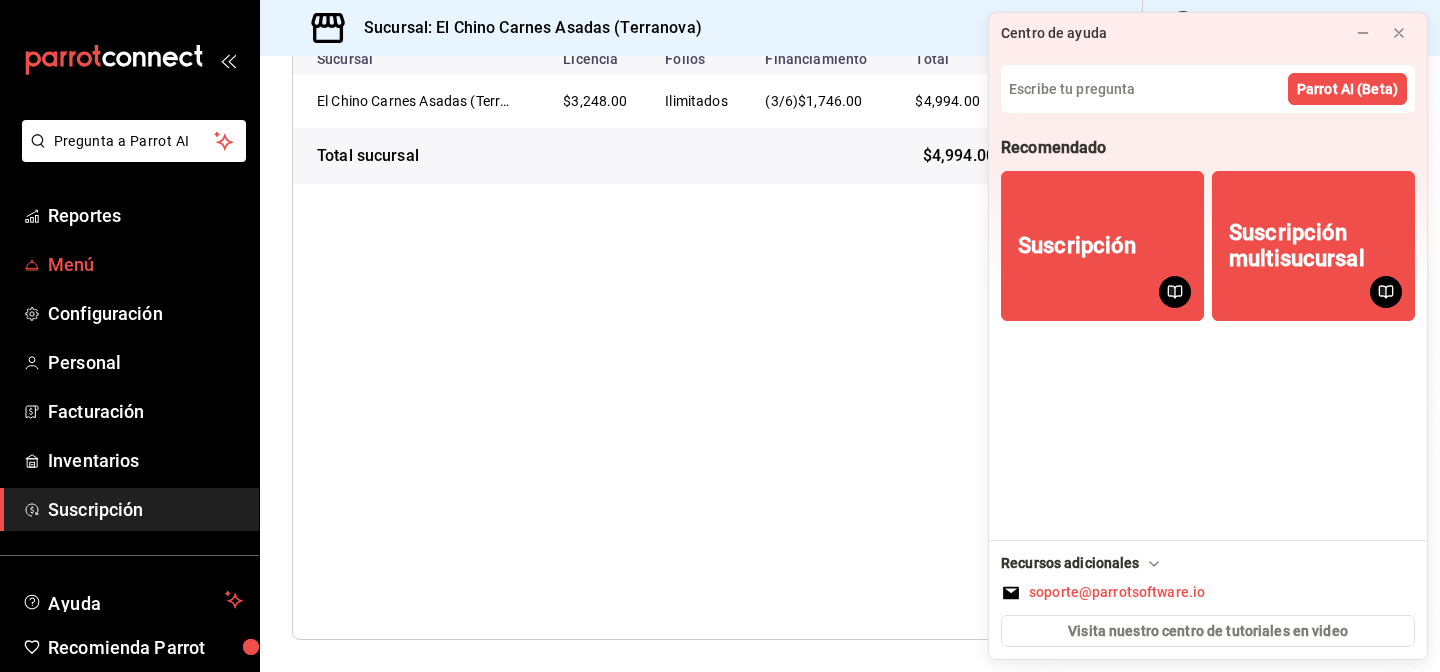 click on "Menú" at bounding box center (129, 264) 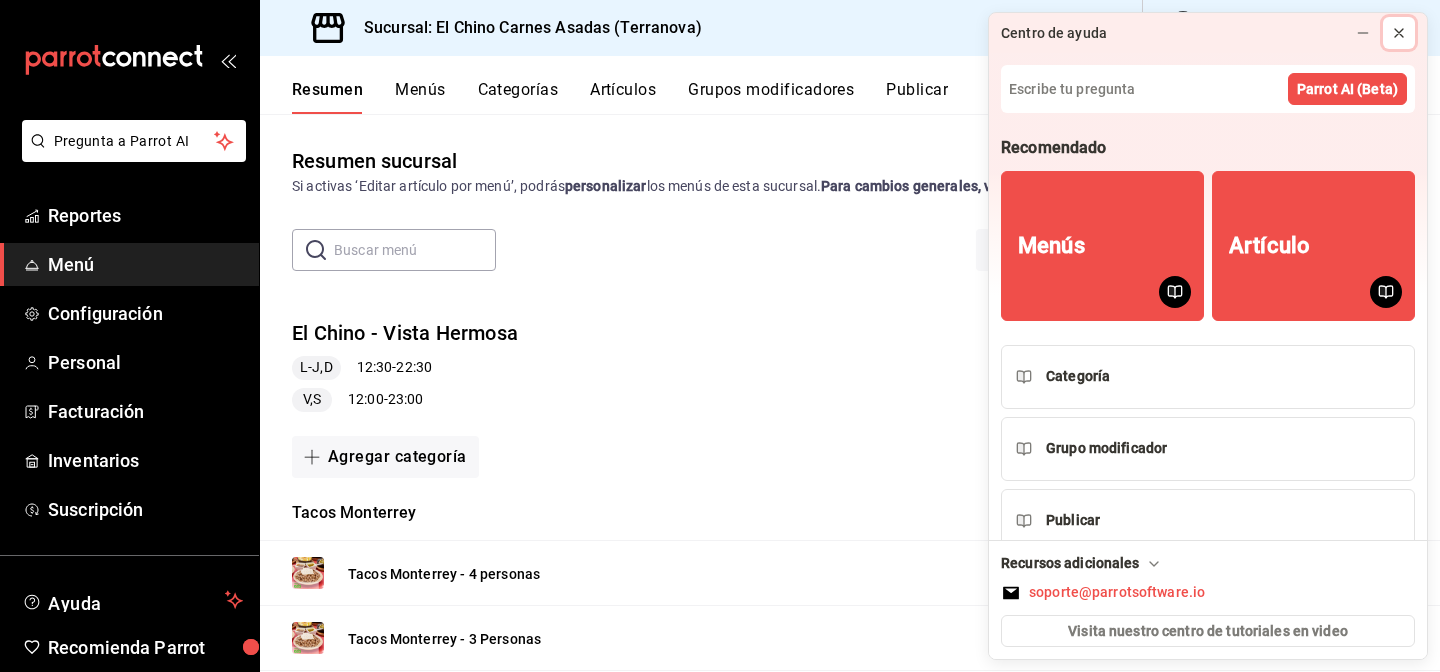 click 